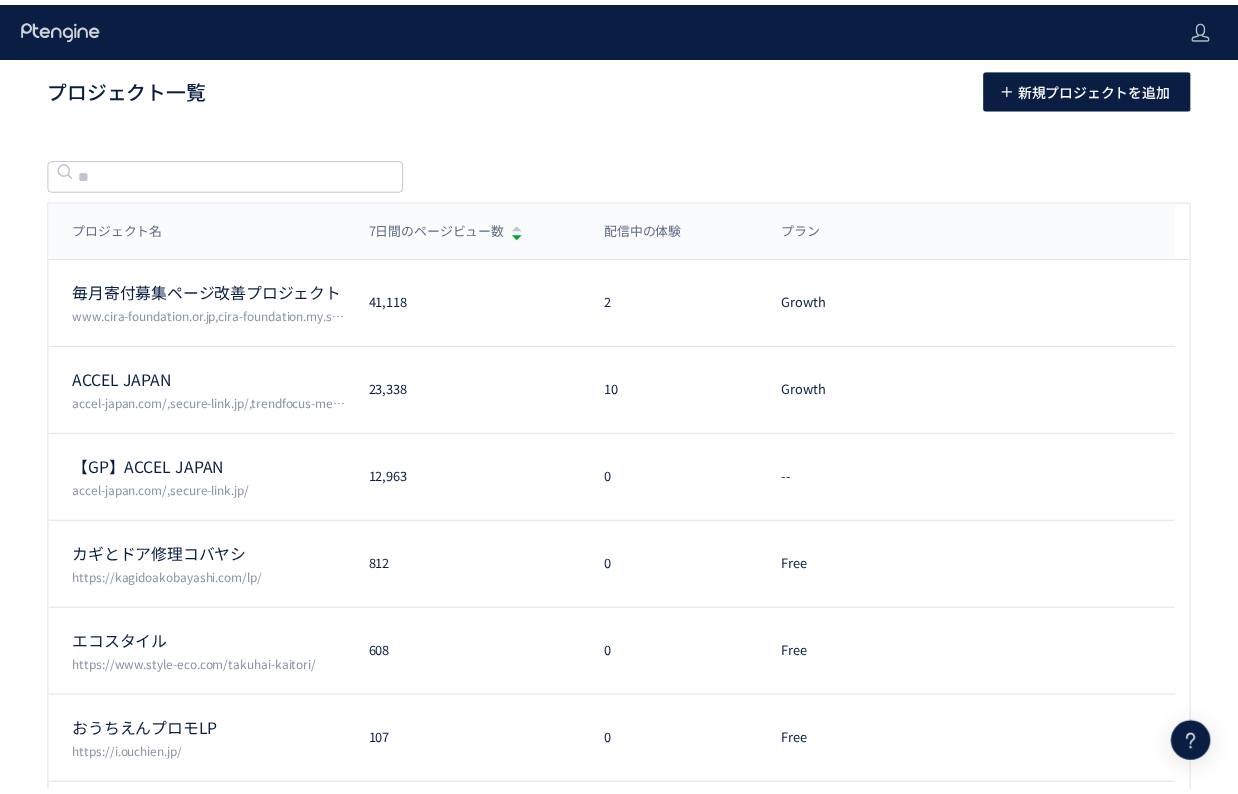 scroll, scrollTop: 0, scrollLeft: 0, axis: both 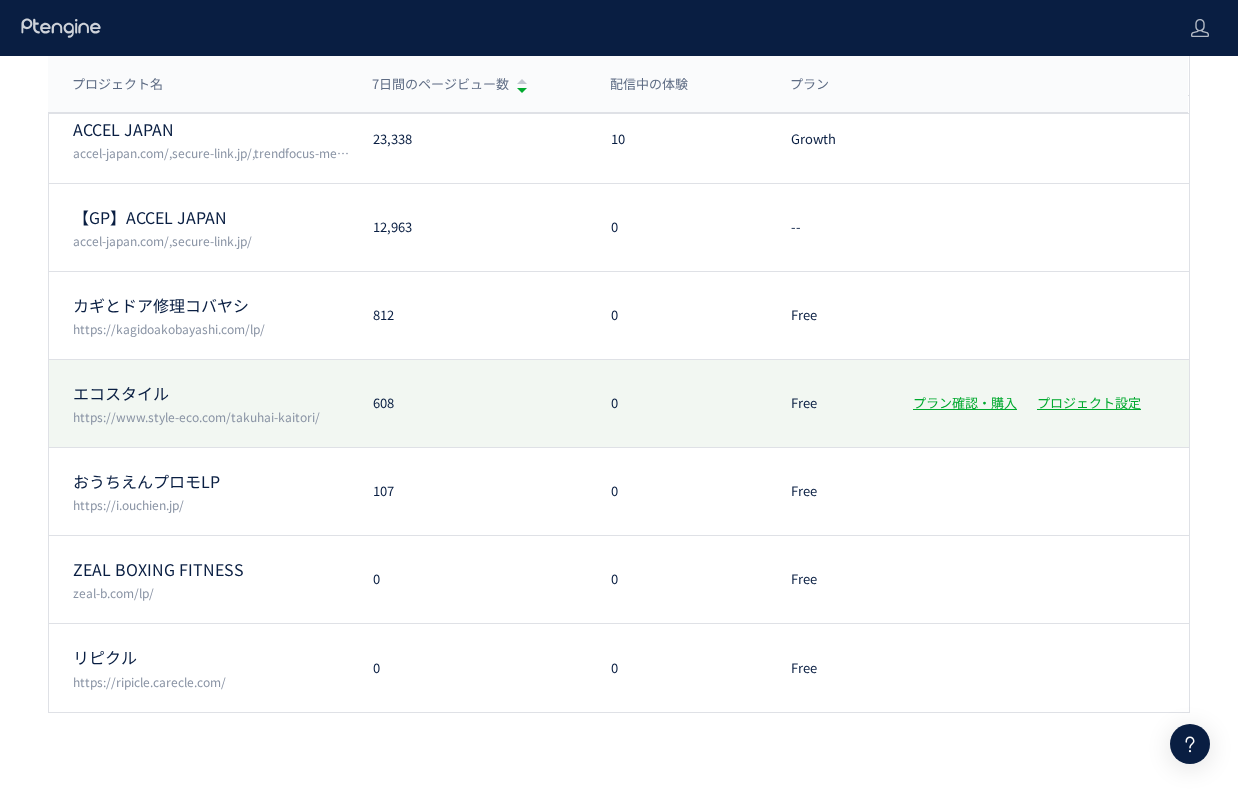 click on "エコスタイル  https://www.style-eco.com/takuhai-kaitori/ 608 0 Free プラン確認・購入 プロジェクト設定" 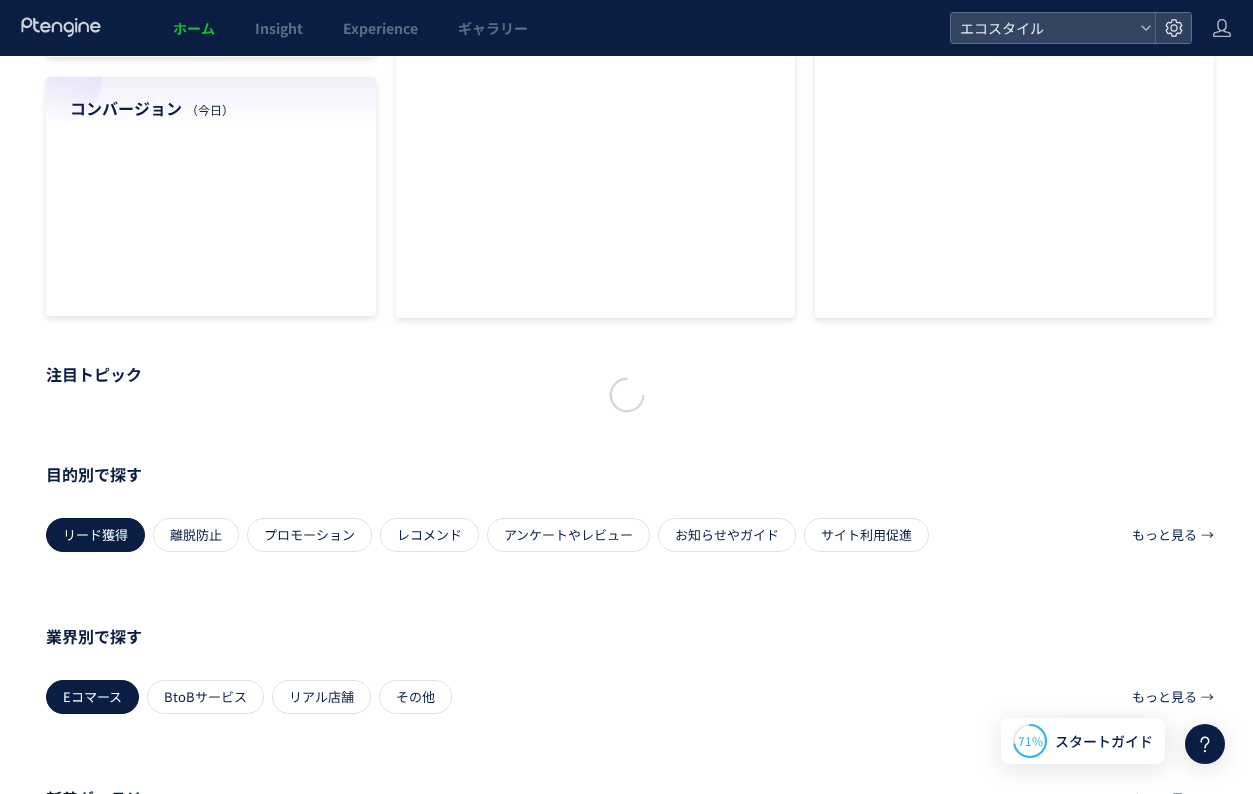 scroll, scrollTop: 0, scrollLeft: 0, axis: both 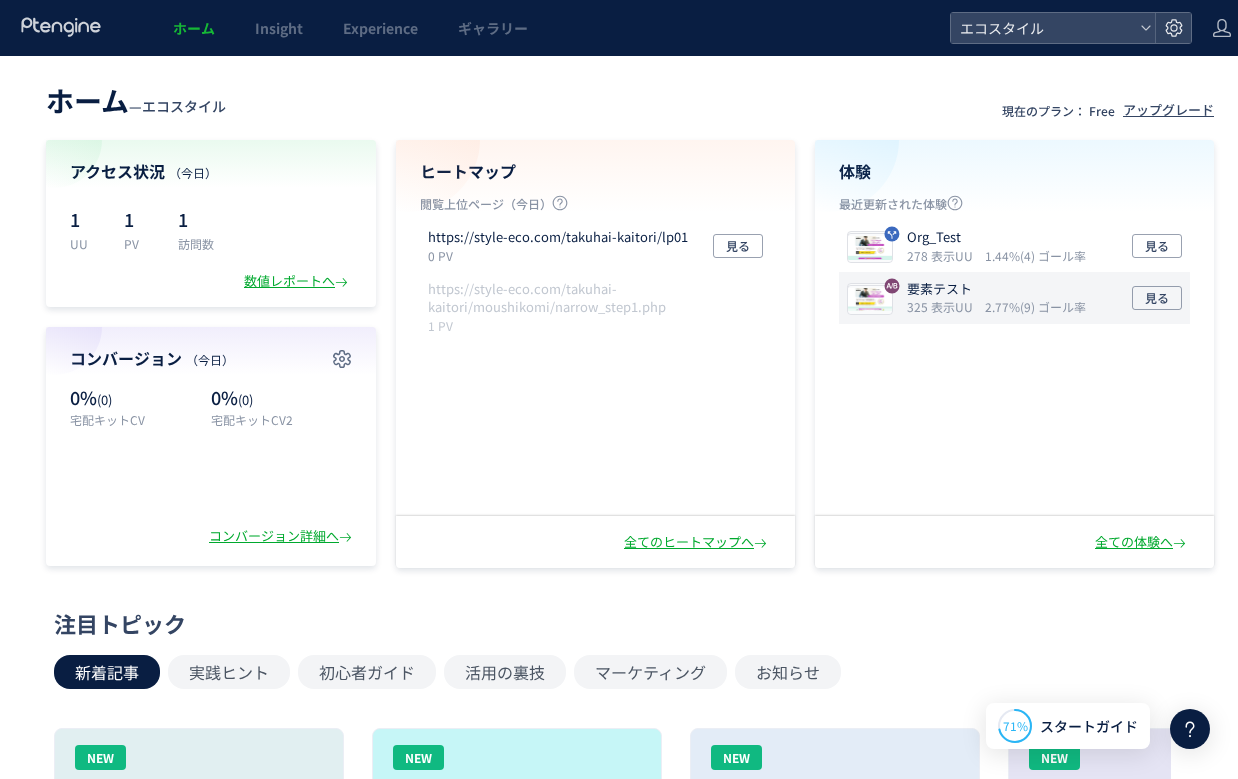 click on "325 表示UU" at bounding box center (944, 306) 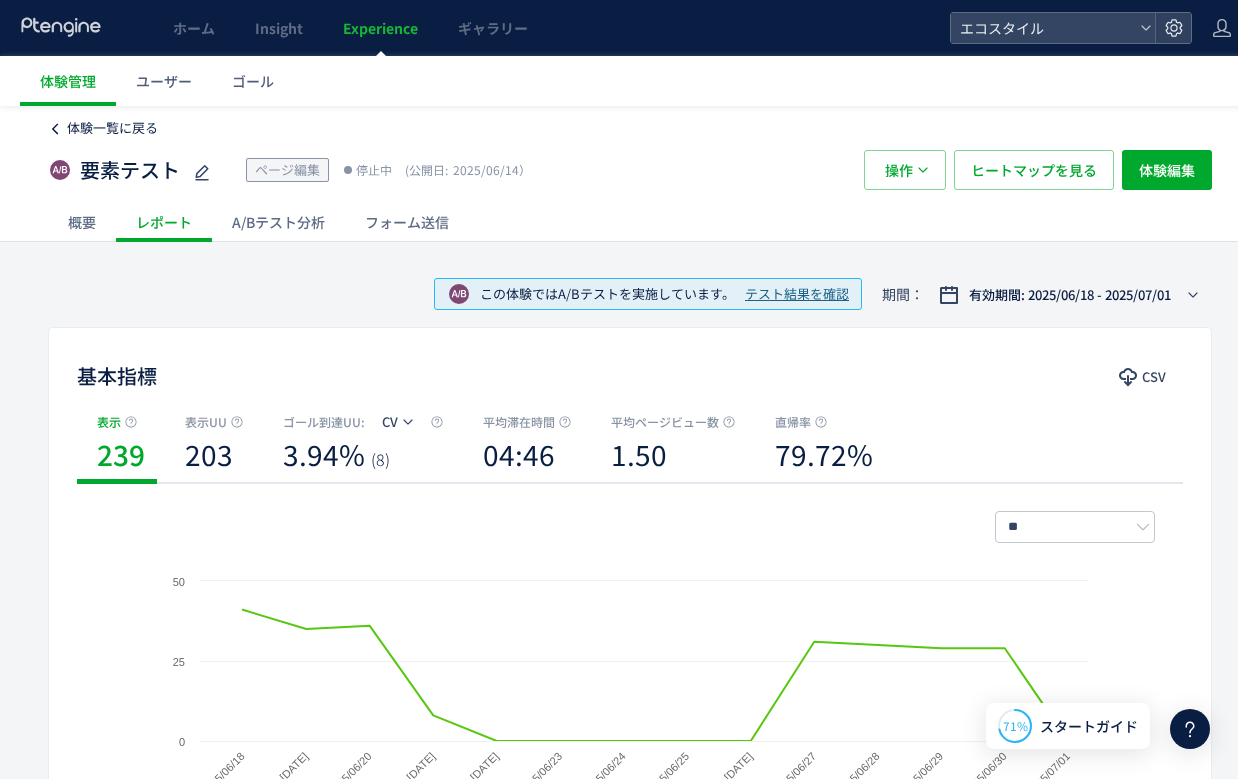 click on "体験一覧に戻る" 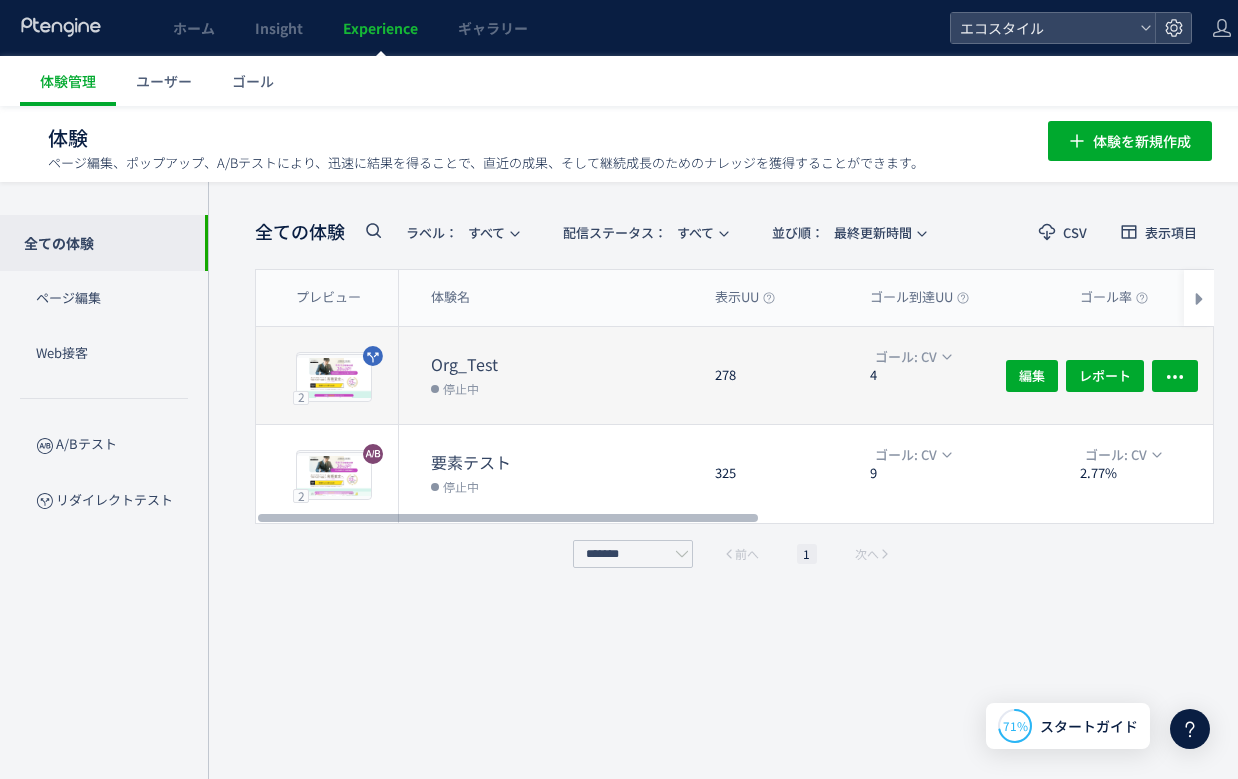 click on "[NAME] 停止中" 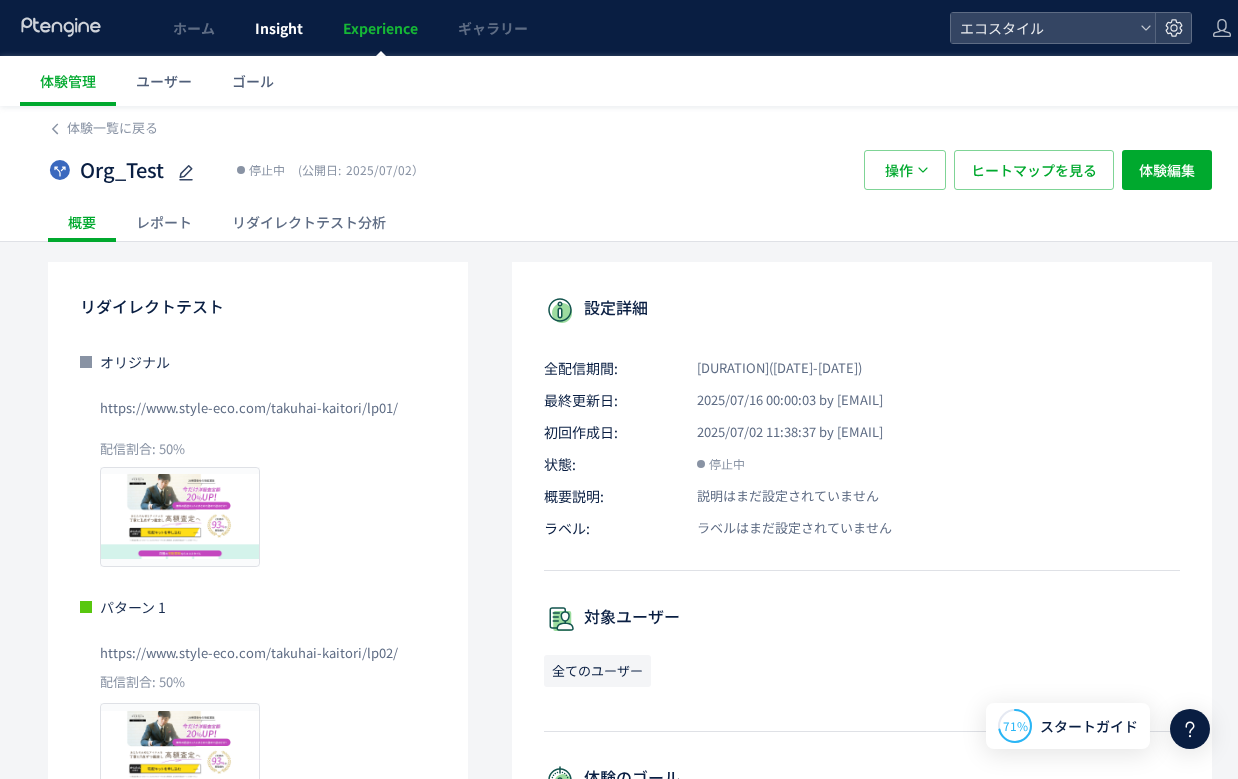 click on "Insight" at bounding box center [279, 28] 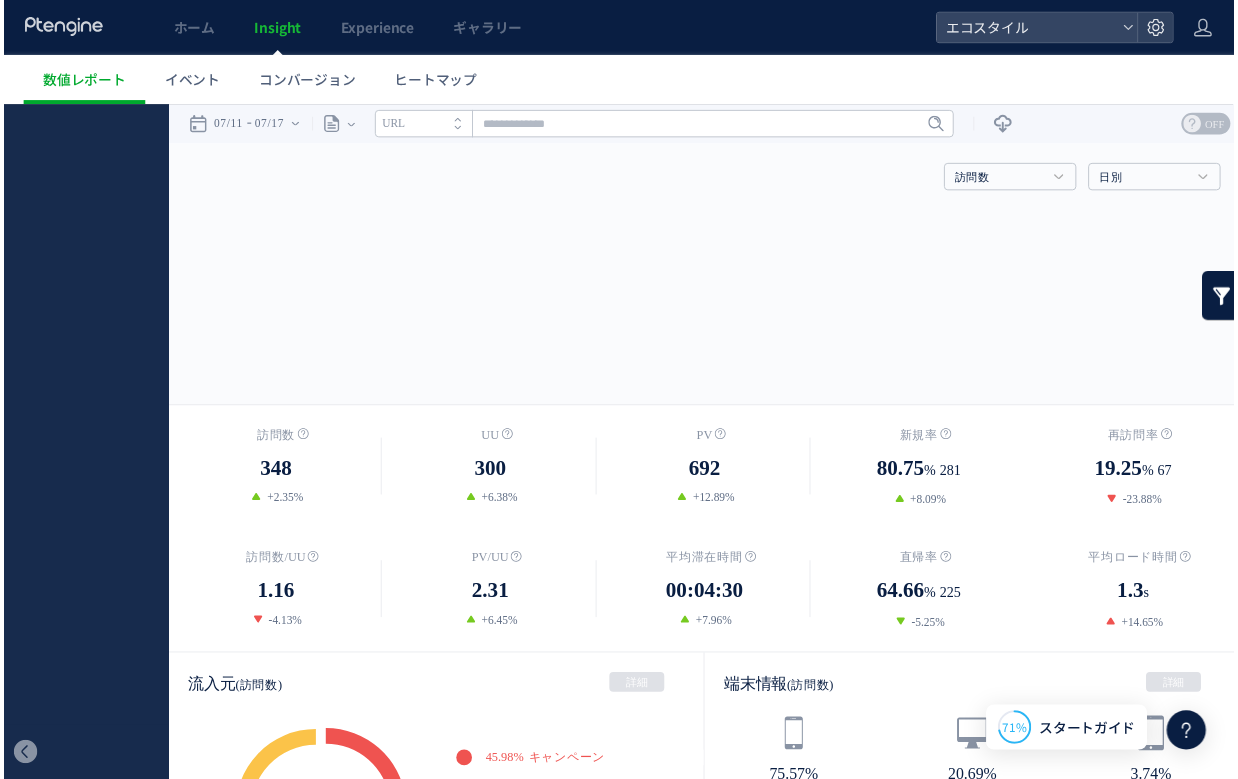 scroll, scrollTop: 0, scrollLeft: 0, axis: both 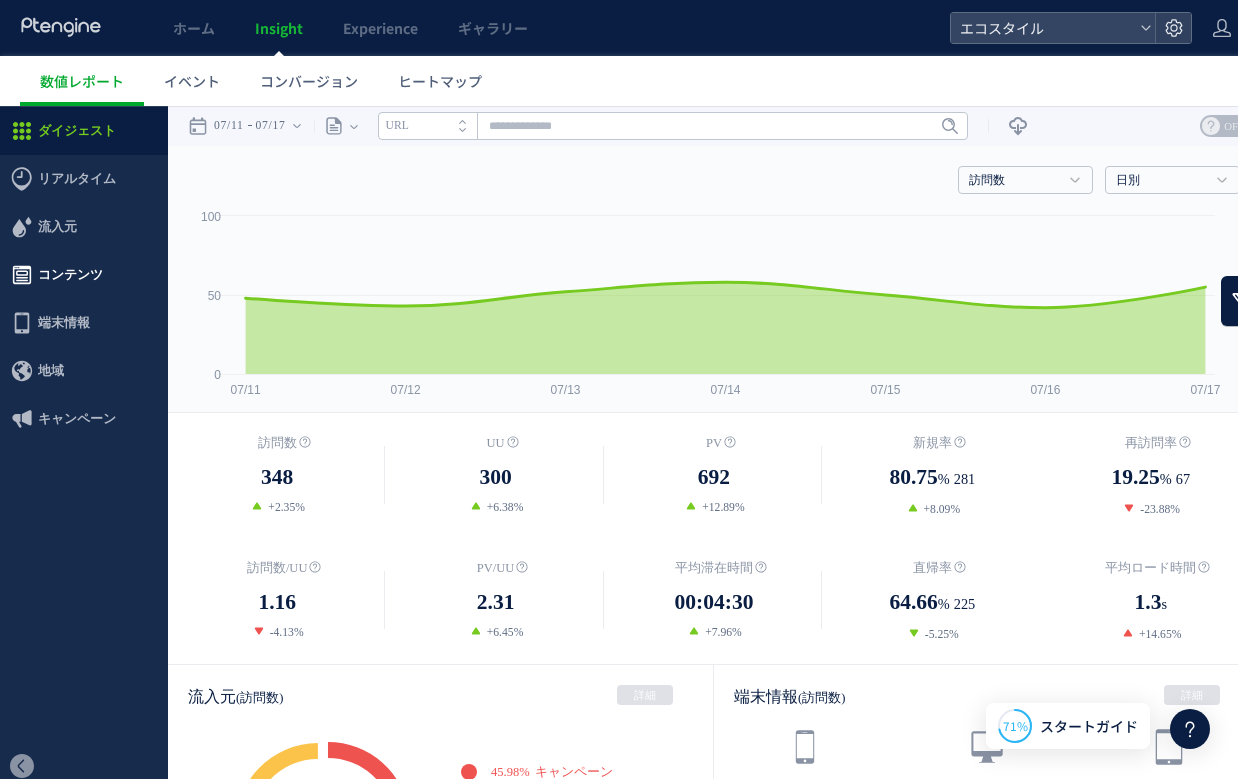 click on "コンテンツ" at bounding box center [84, 275] 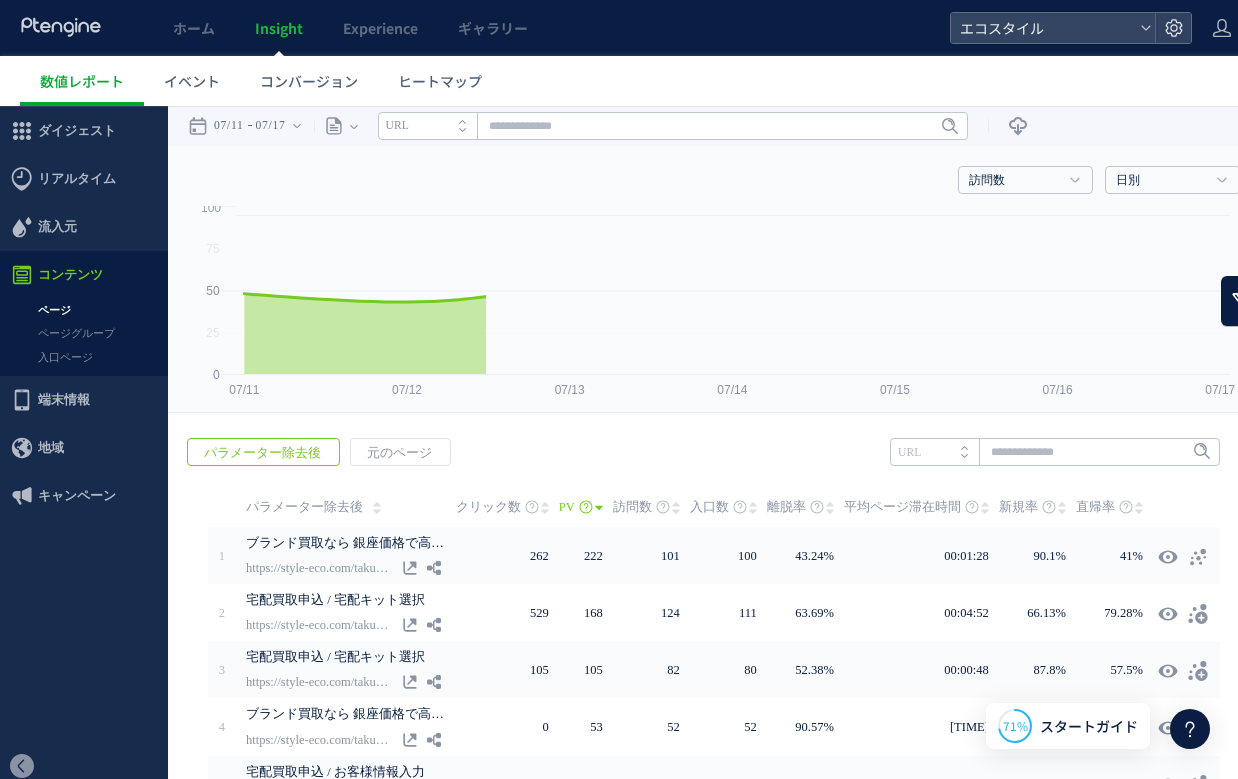 click on "入口ページ" at bounding box center (84, 357) 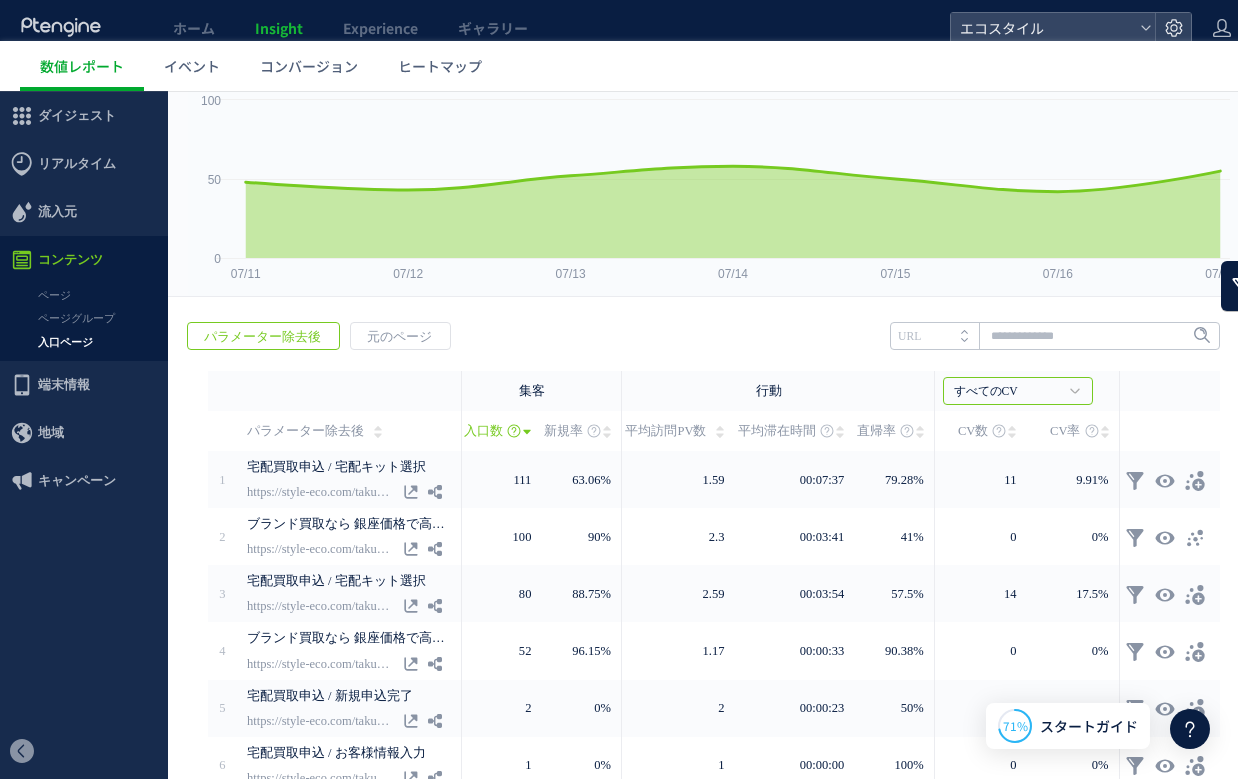 scroll, scrollTop: 0, scrollLeft: 0, axis: both 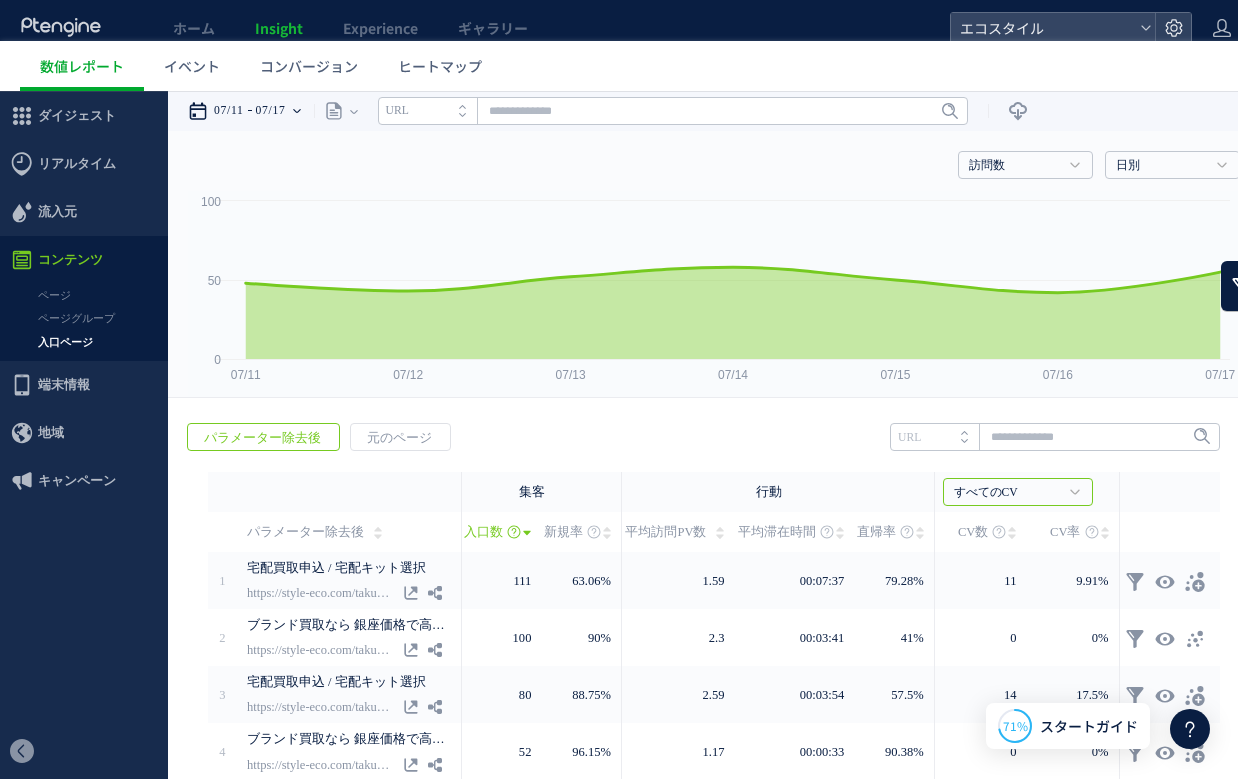 click on "07/17" at bounding box center (271, 111) 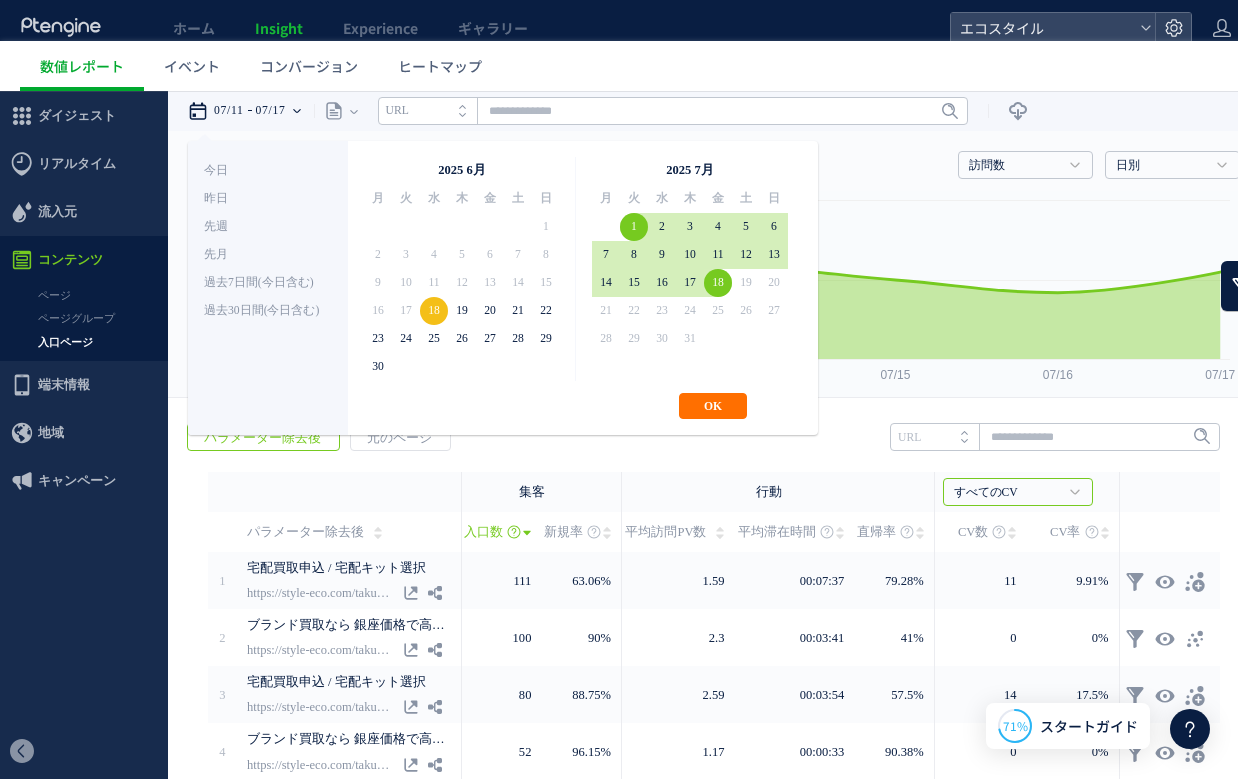 drag, startPoint x: 726, startPoint y: 279, endPoint x: 723, endPoint y: 336, distance: 57.07889 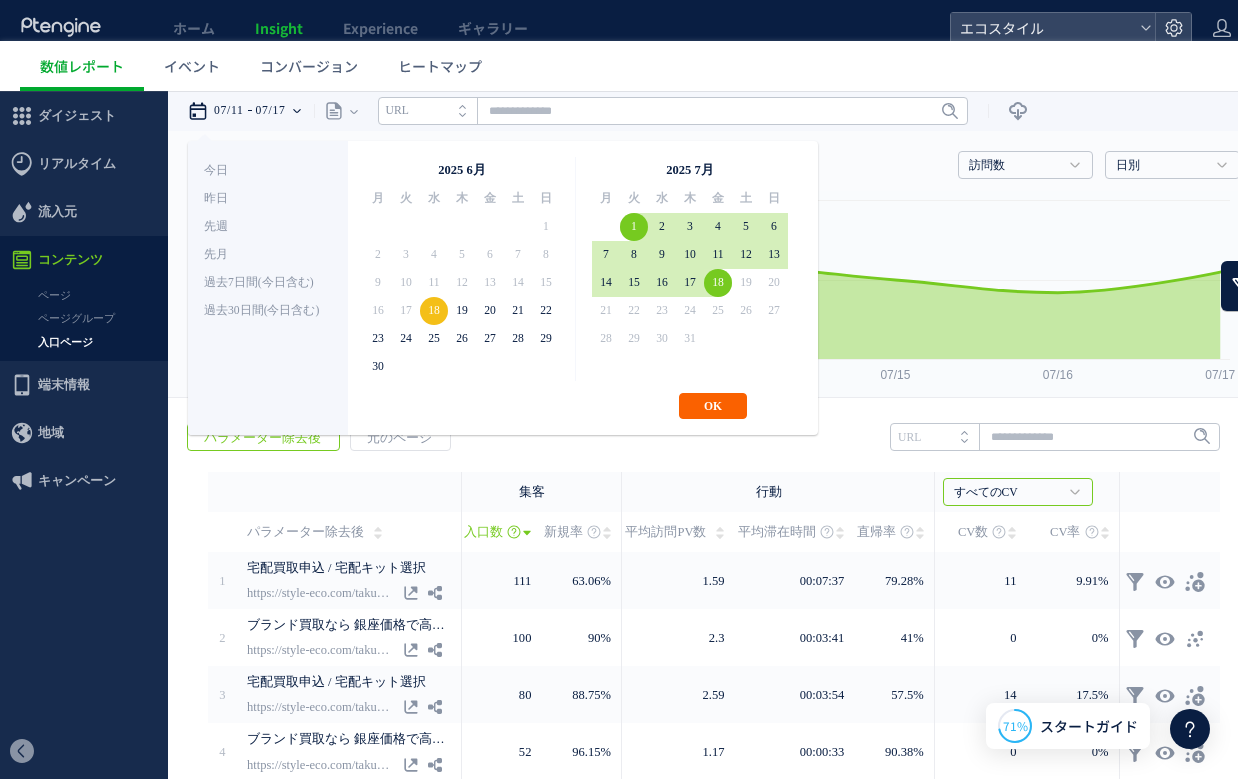 click on "OK" at bounding box center [713, 406] 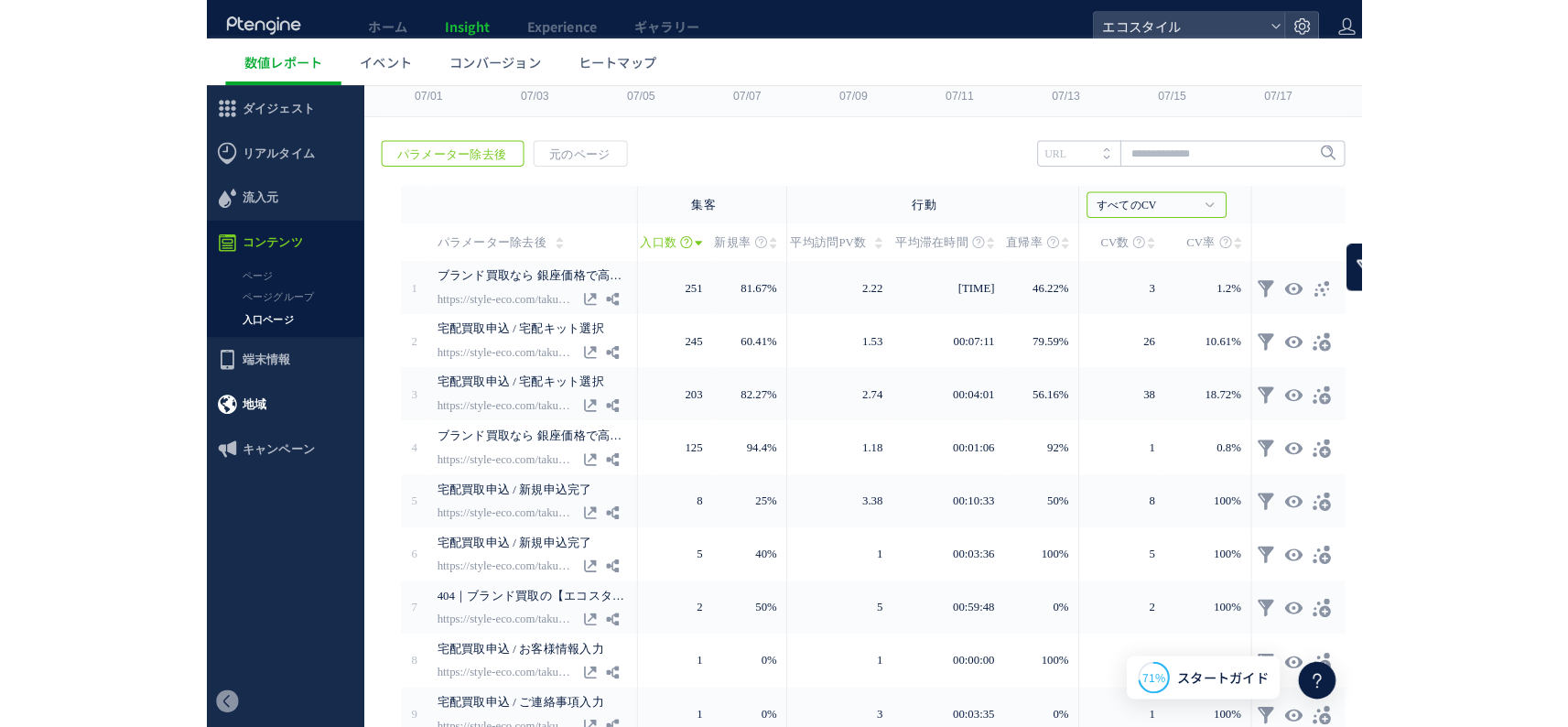 scroll, scrollTop: 0, scrollLeft: 0, axis: both 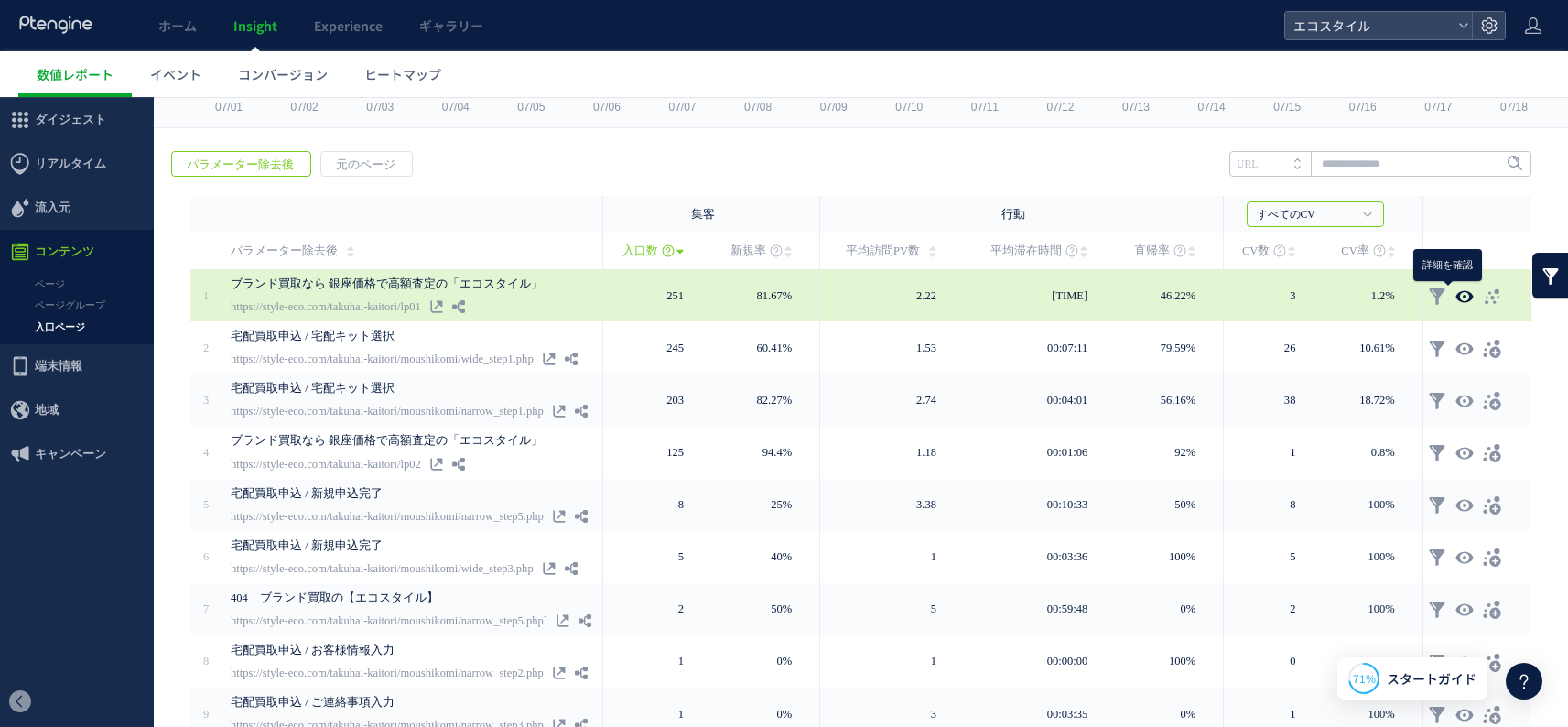 click 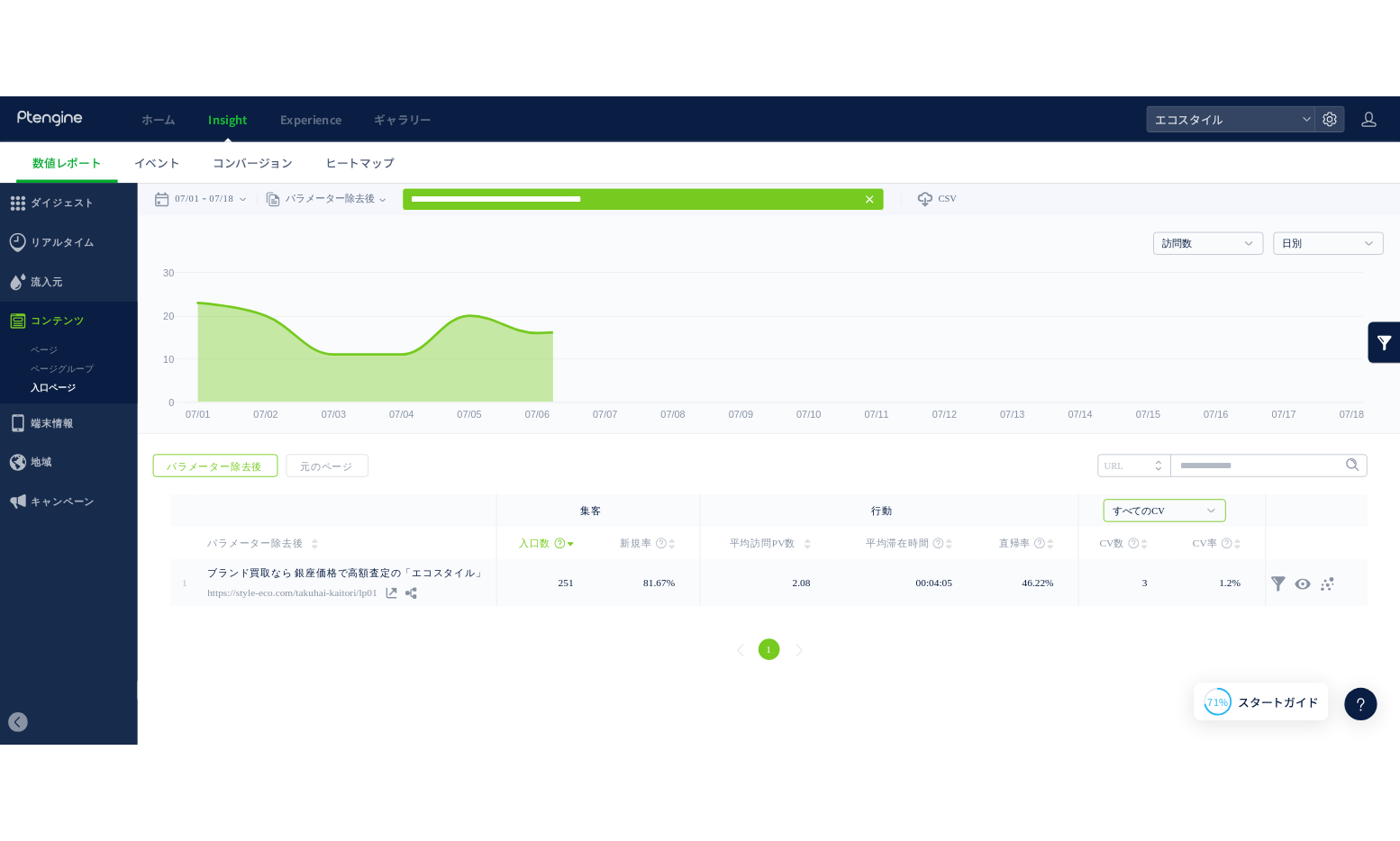 scroll, scrollTop: 0, scrollLeft: 0, axis: both 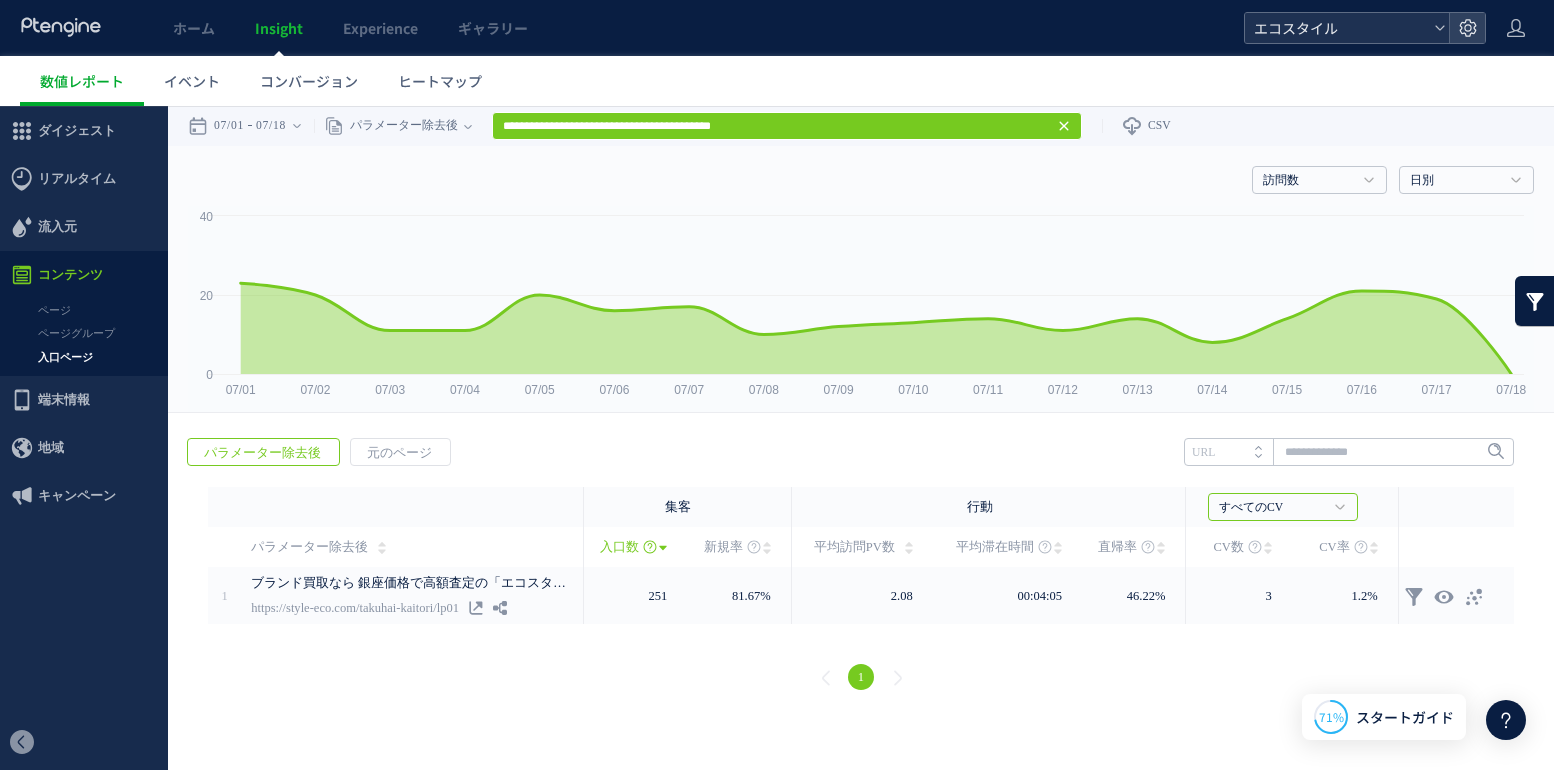 click on "エコスタイル" at bounding box center [1337, 28] 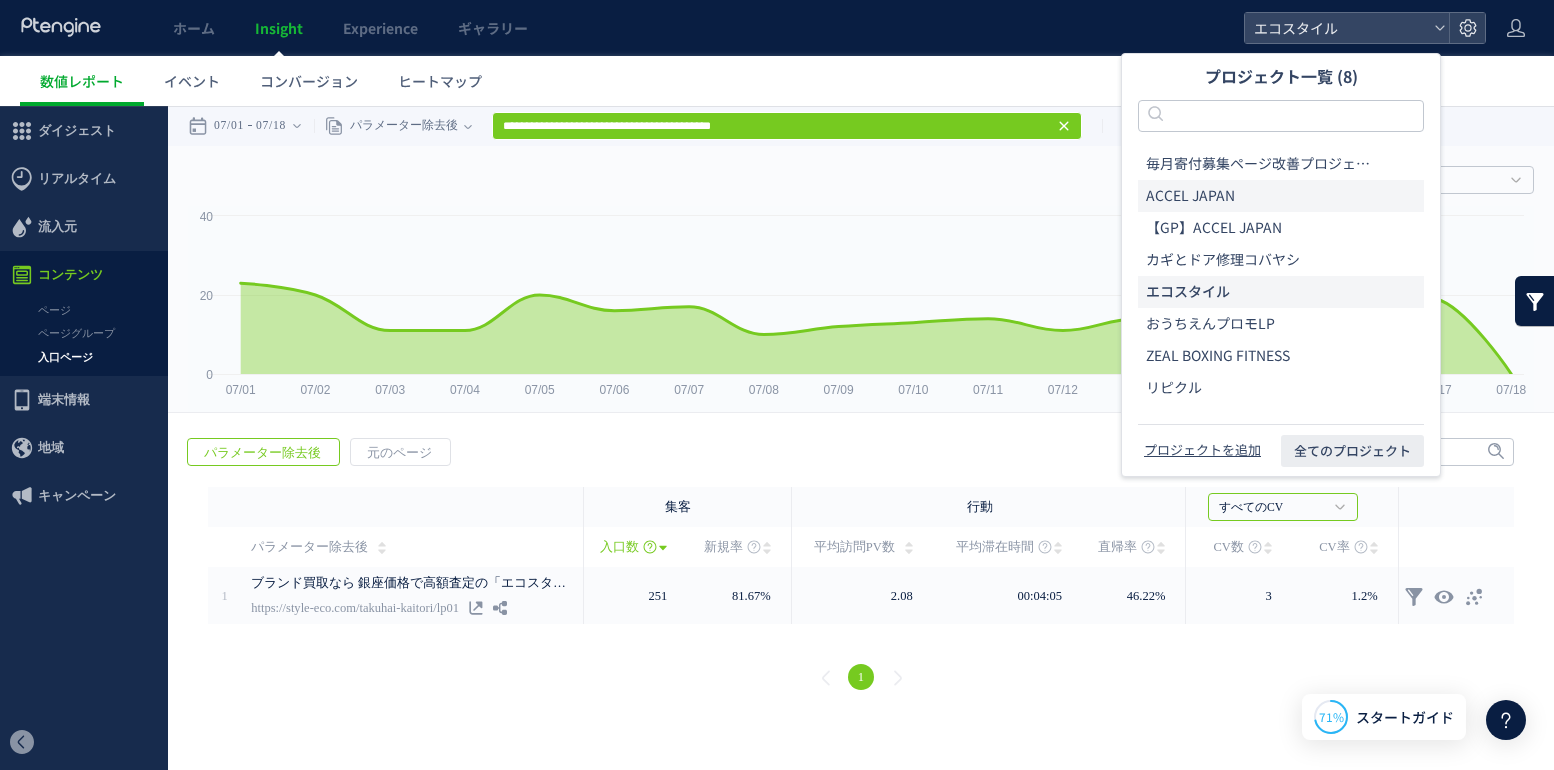 click on "ACCEL JAPAN" at bounding box center [1190, 196] 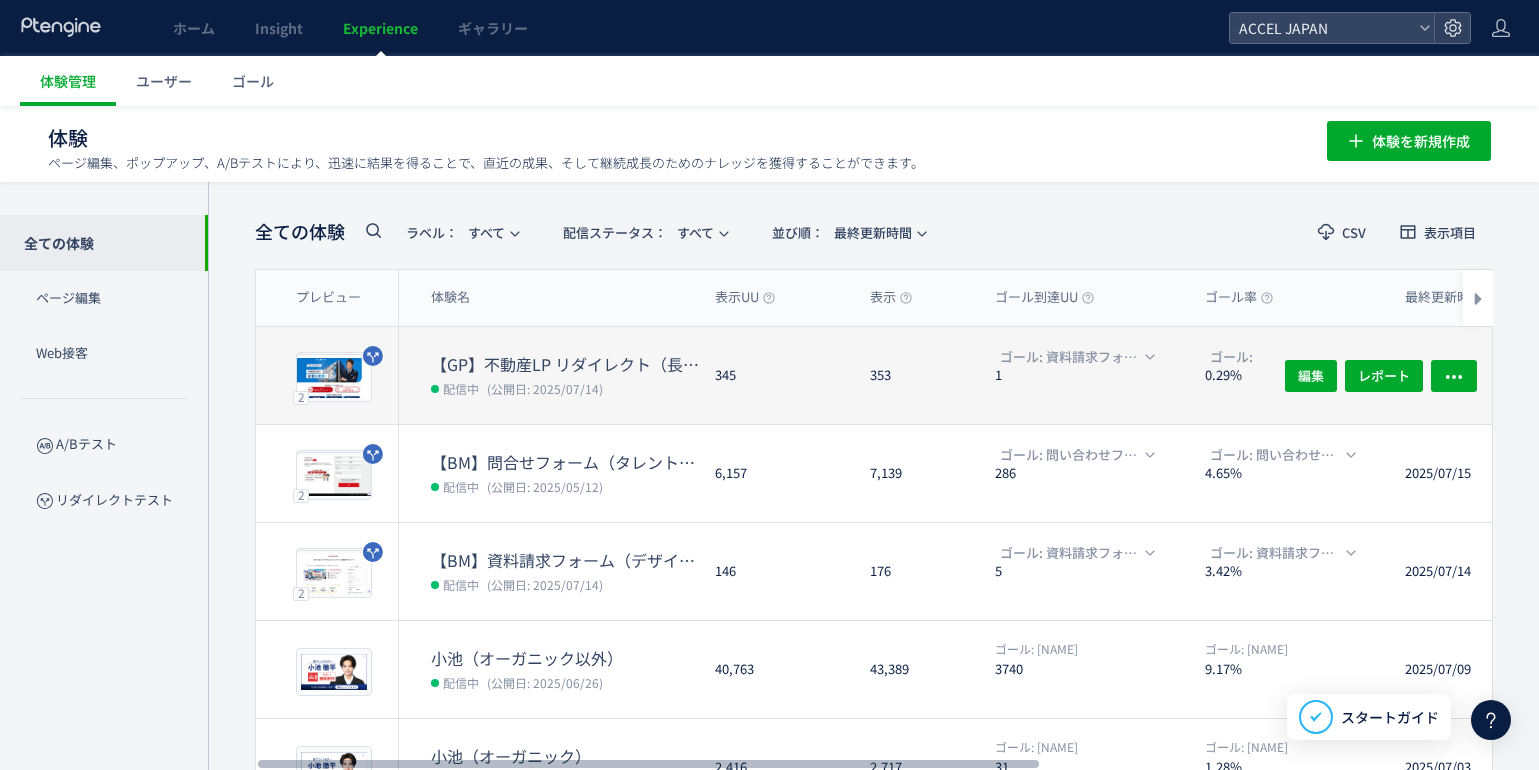 click on "【GP】不動産LP リダイレクト（長嶋一茂）" at bounding box center (565, 364) 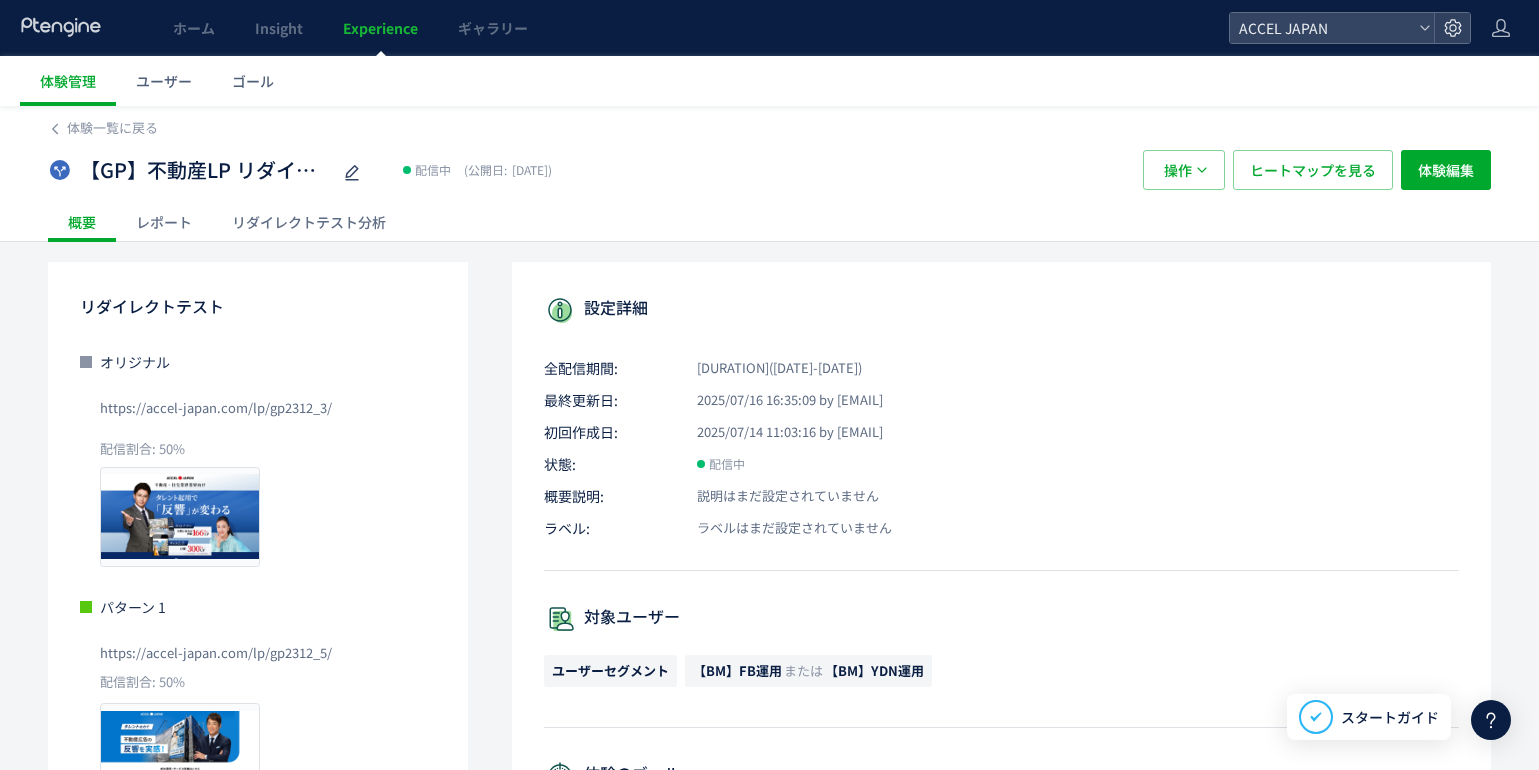 click on "リダイレクトテスト分析" 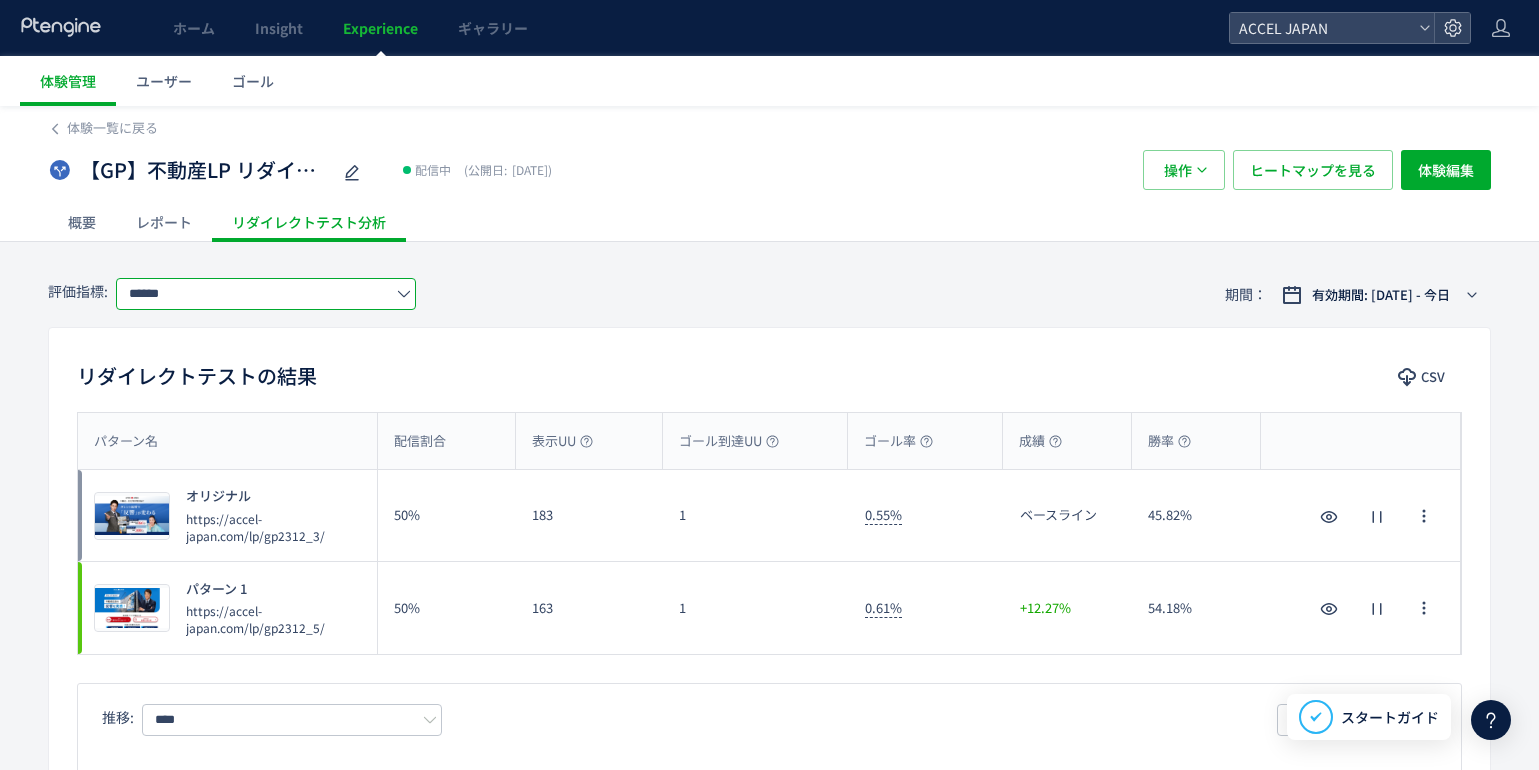 click on "******" 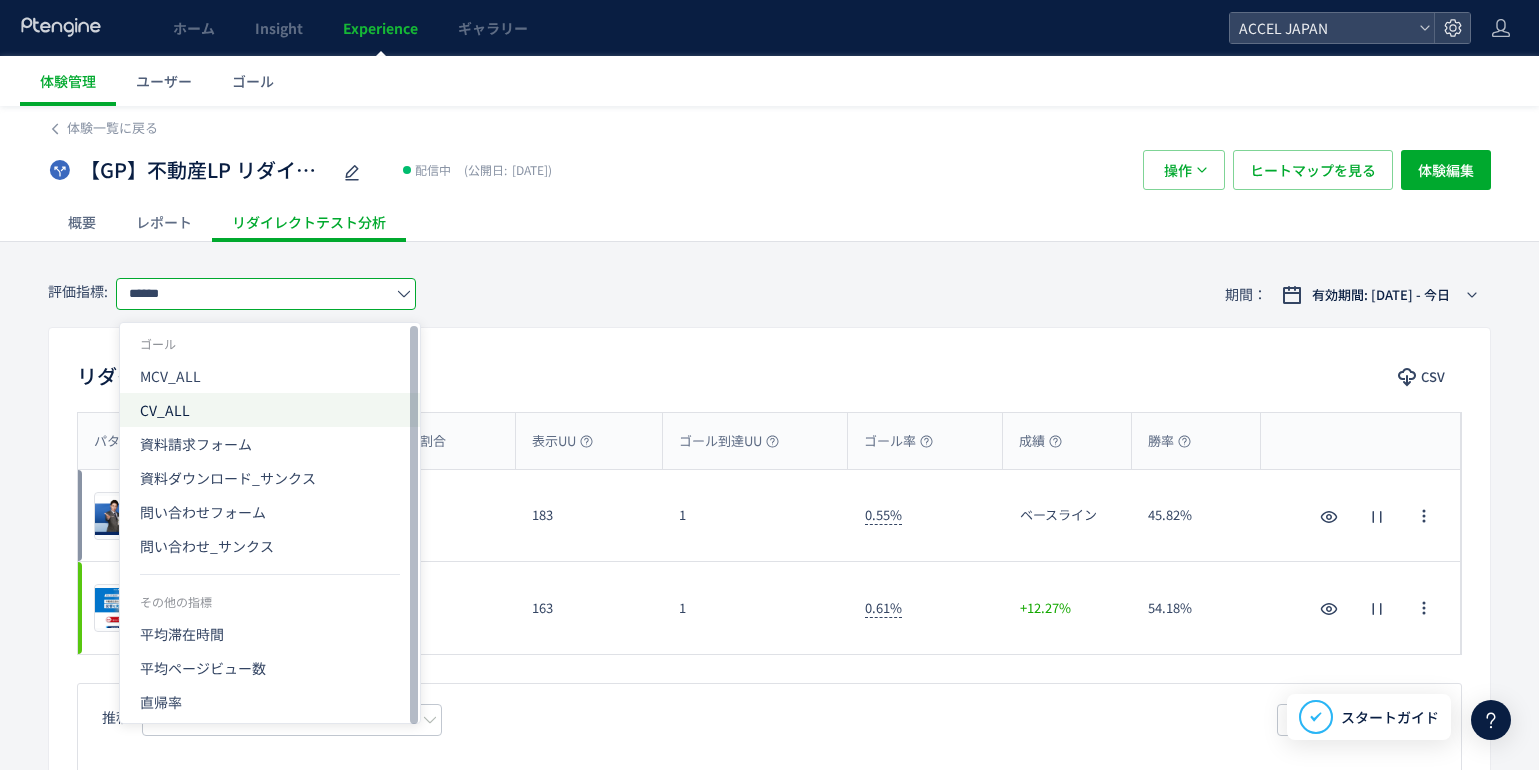 click on "CV_ALL" 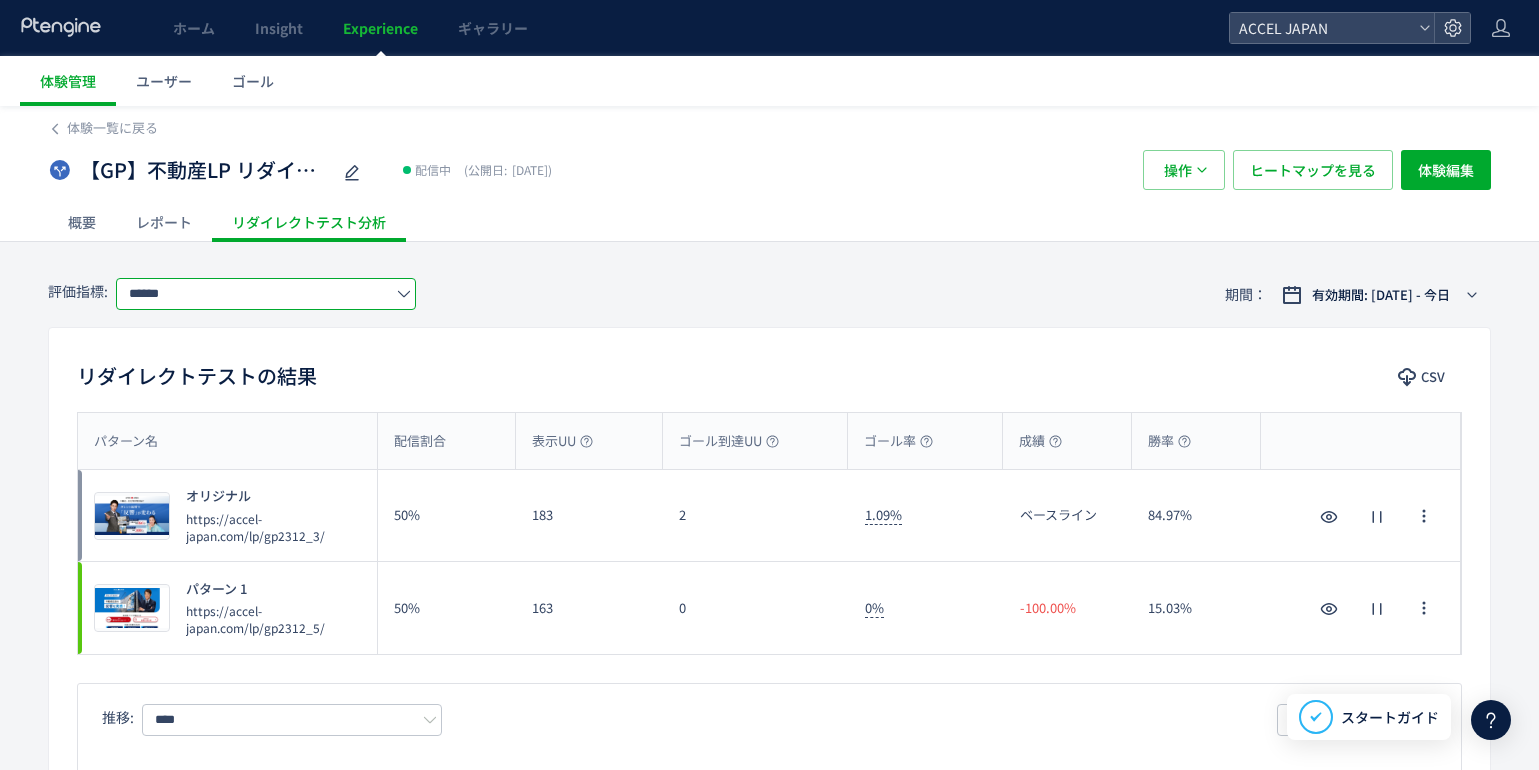 click on "******" 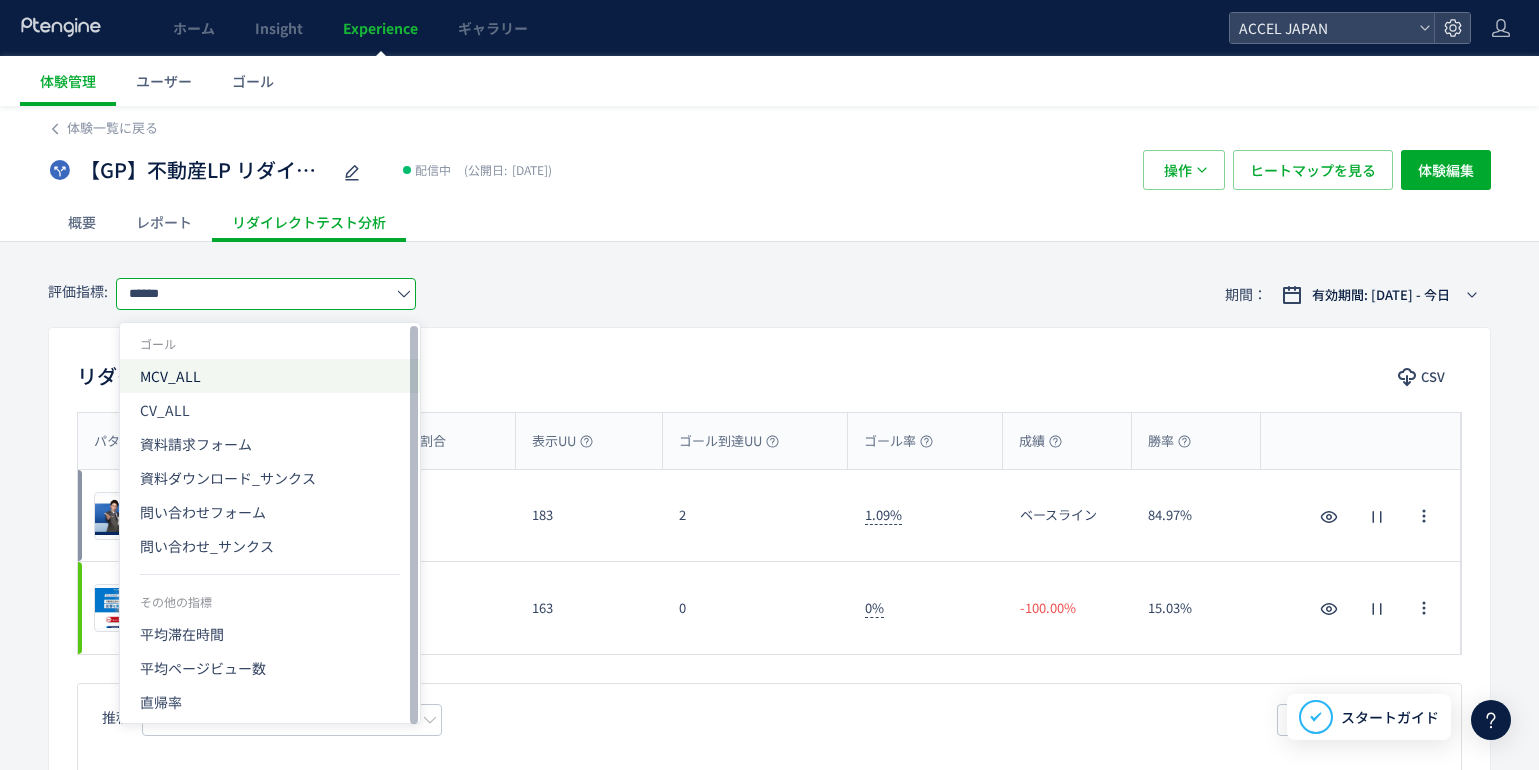 click on "MCV_ALL" 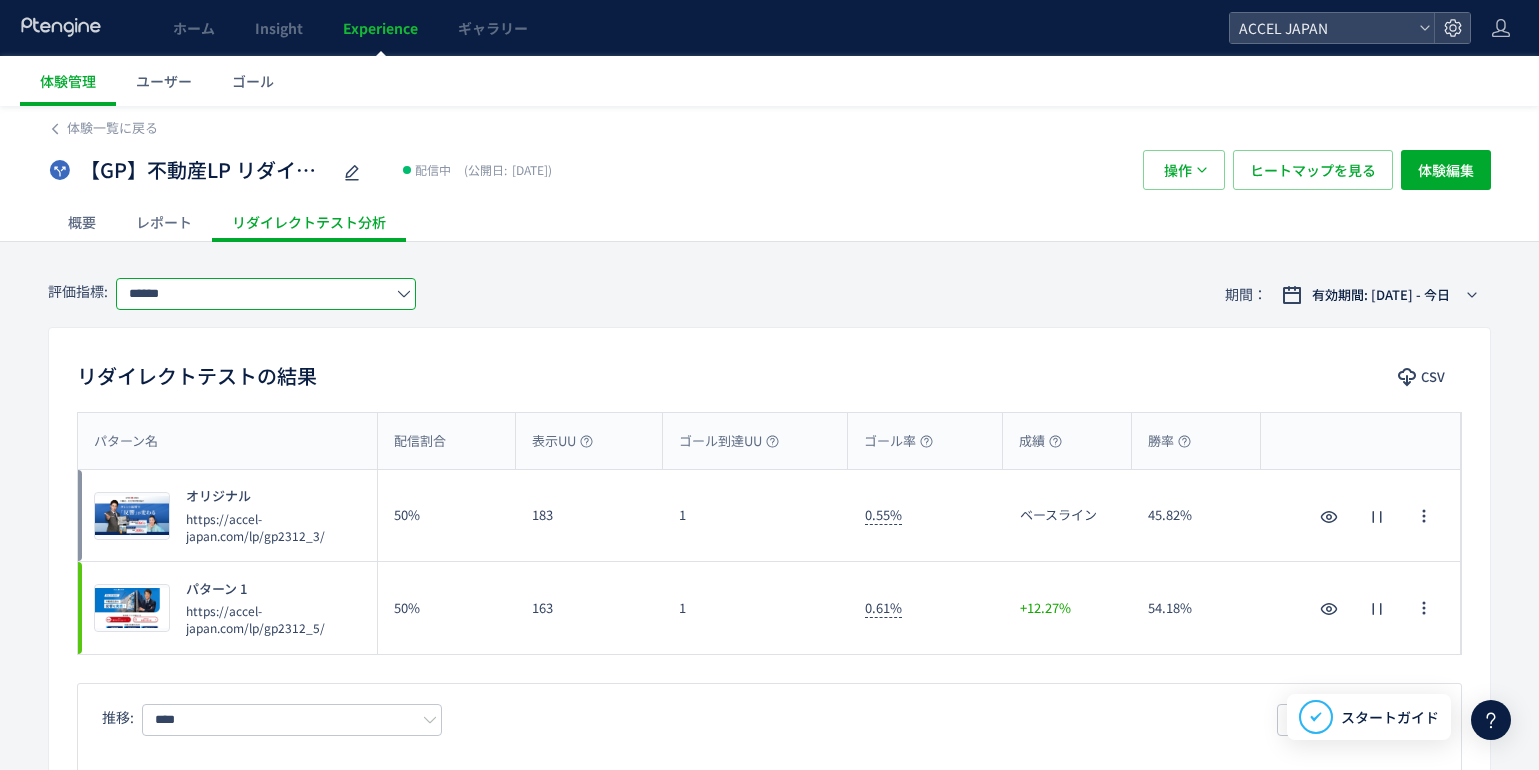 click on "******" 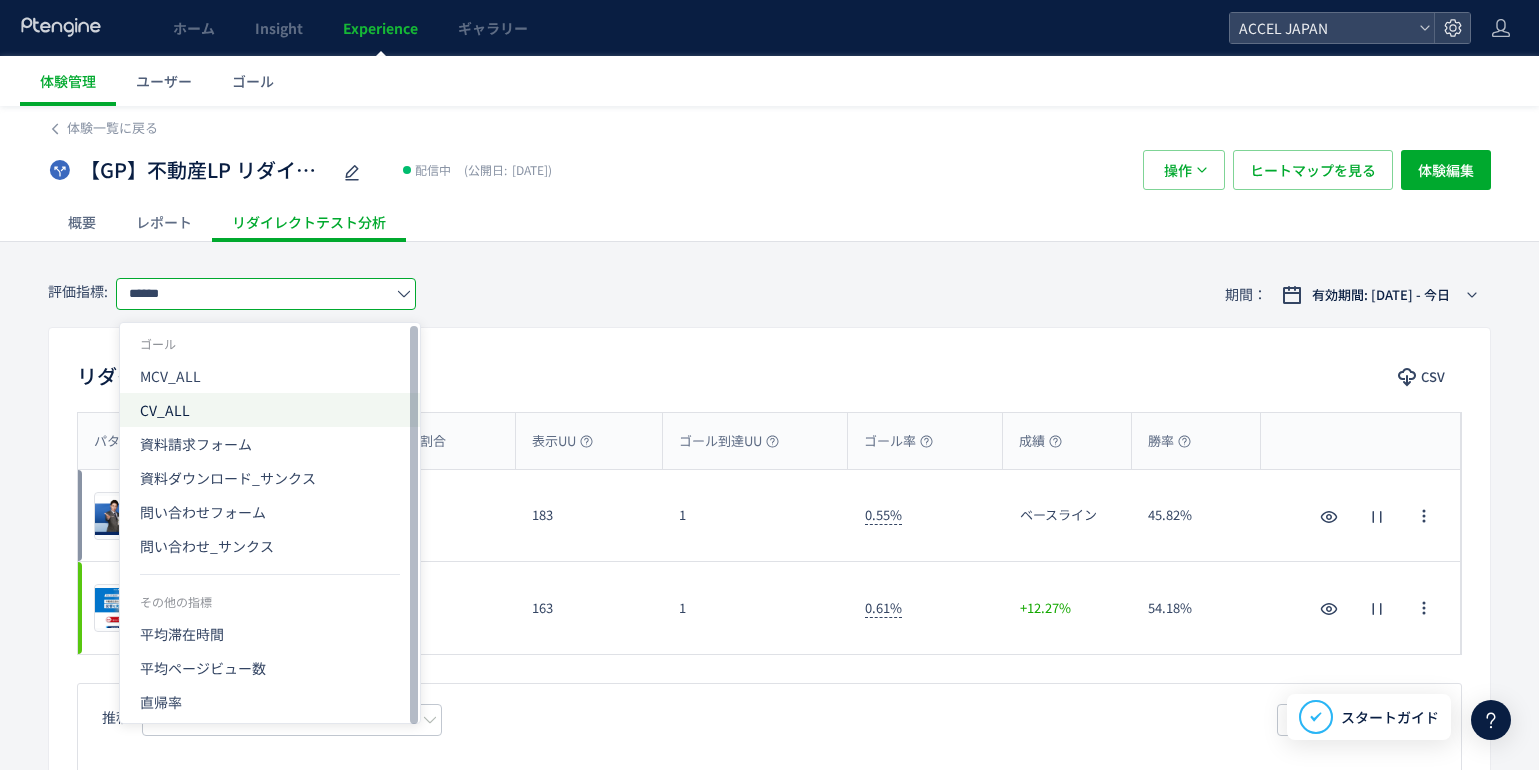 click on "CV_ALL" 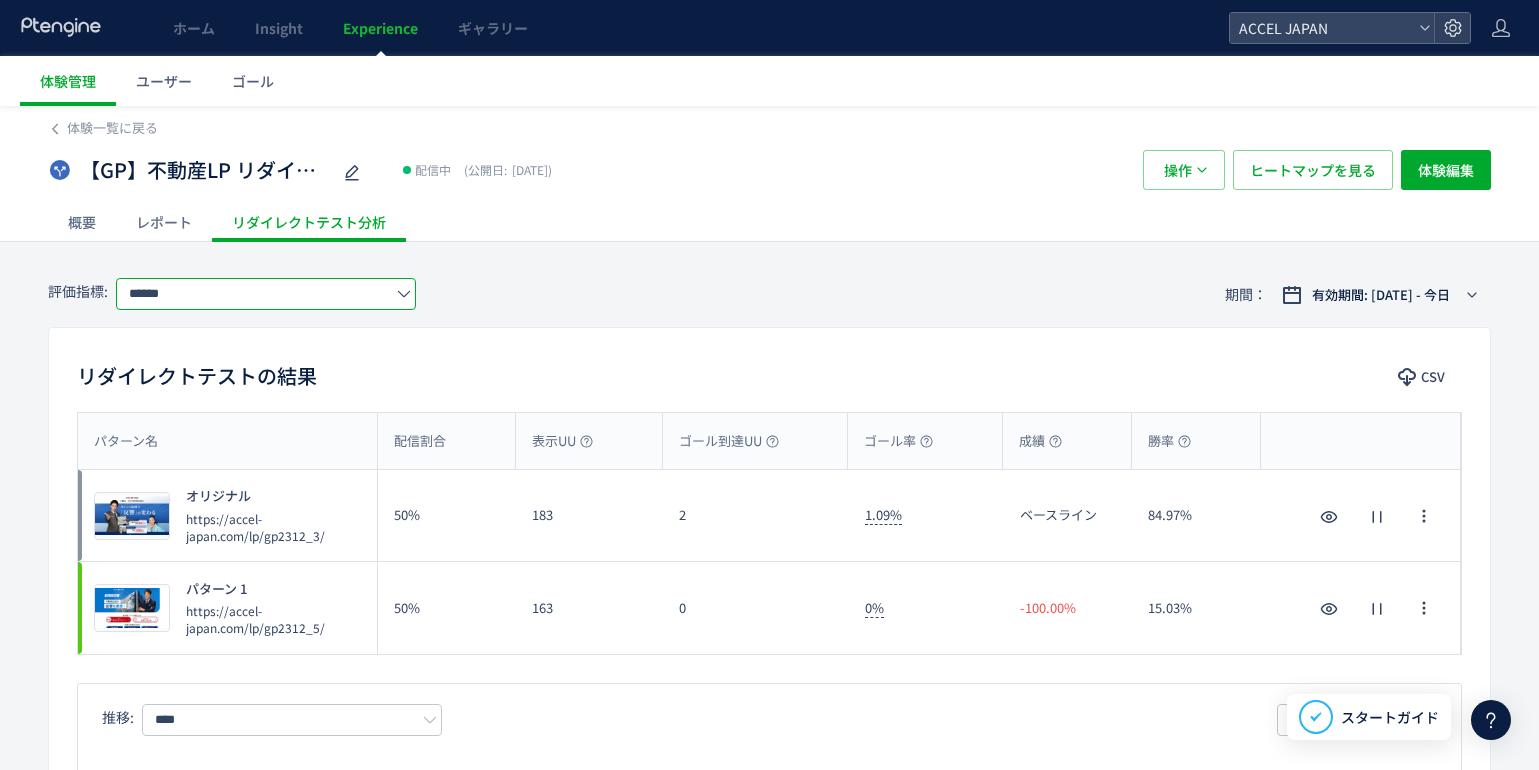 click on "******" 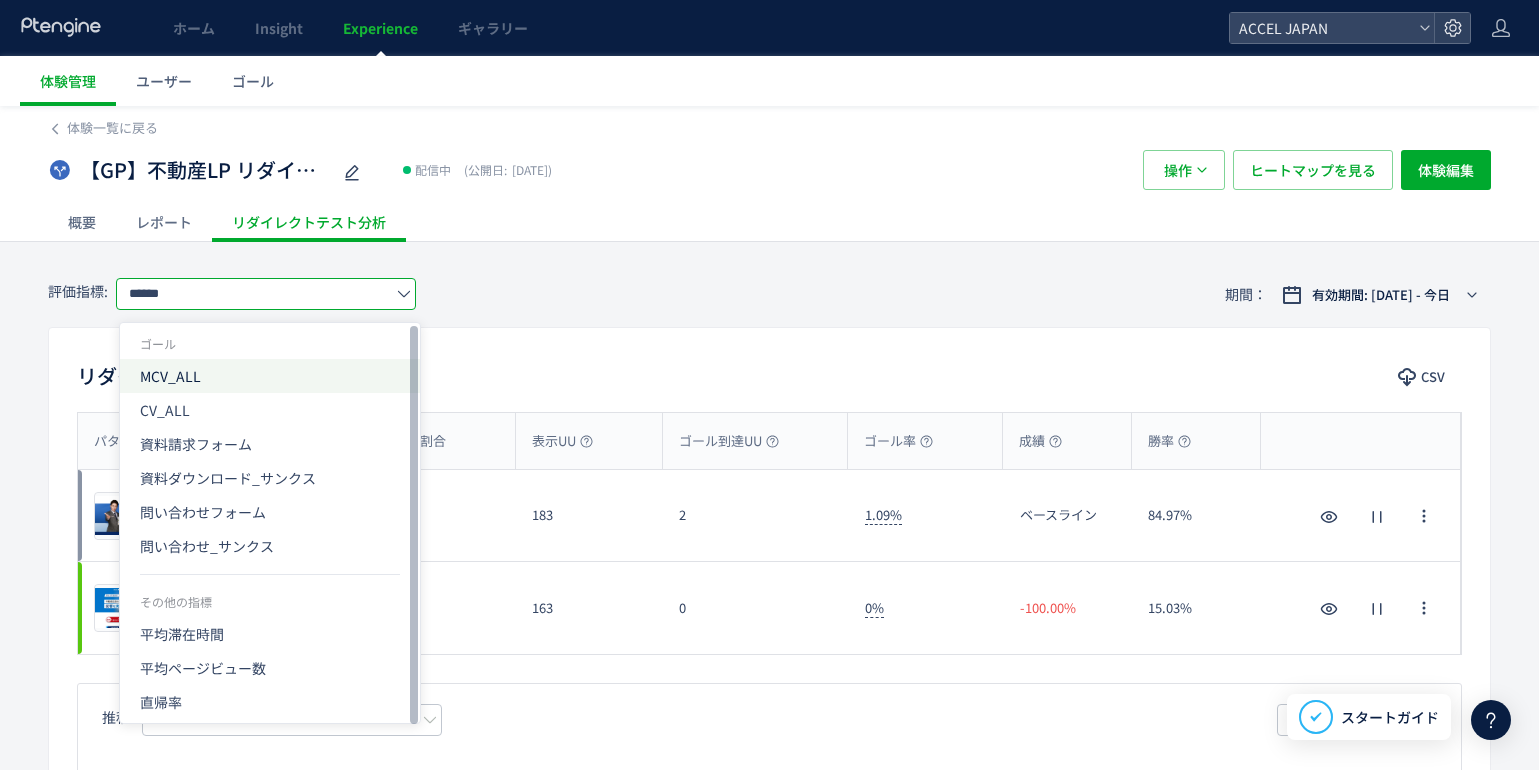 click on "MCV_ALL" 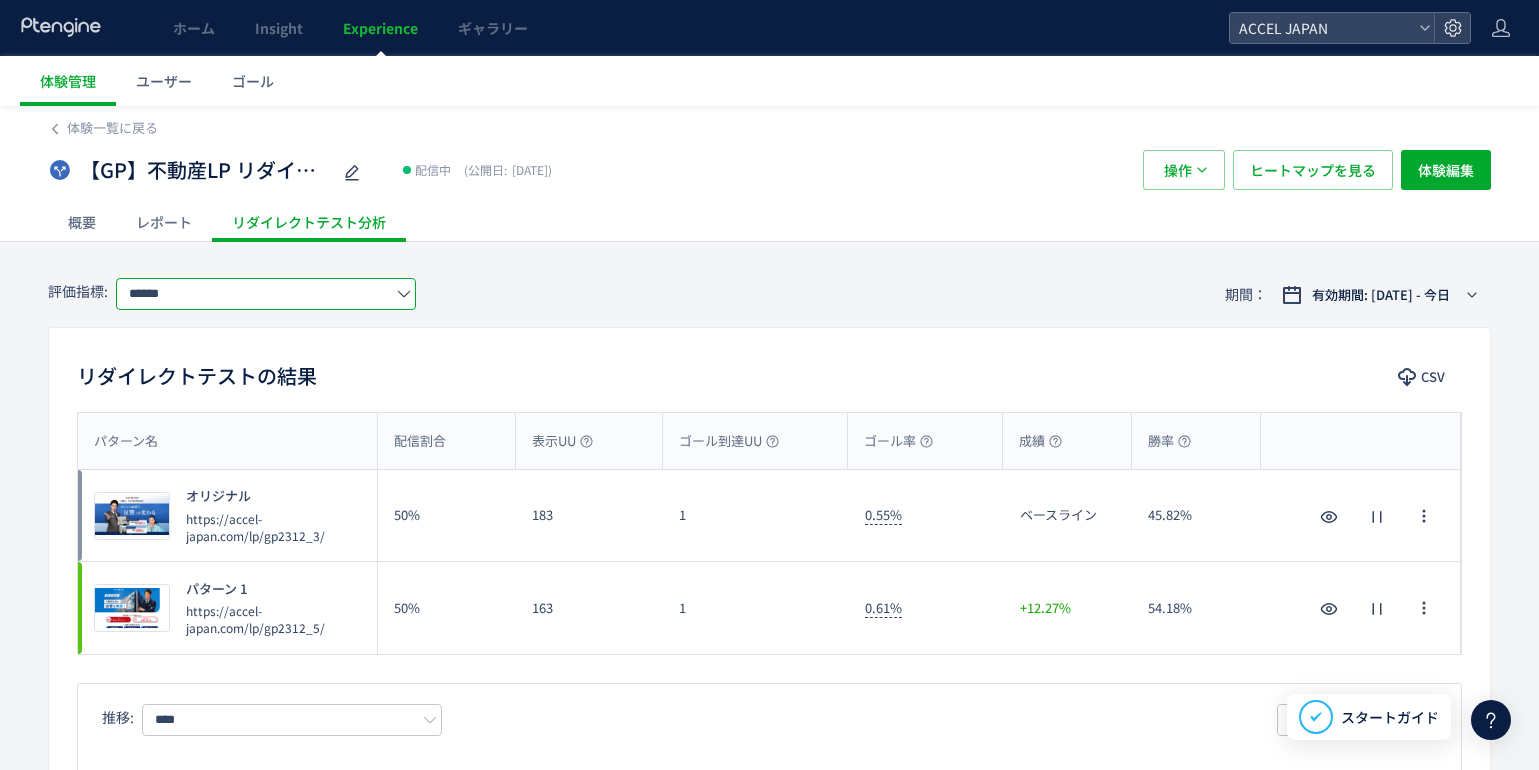 click on "******" 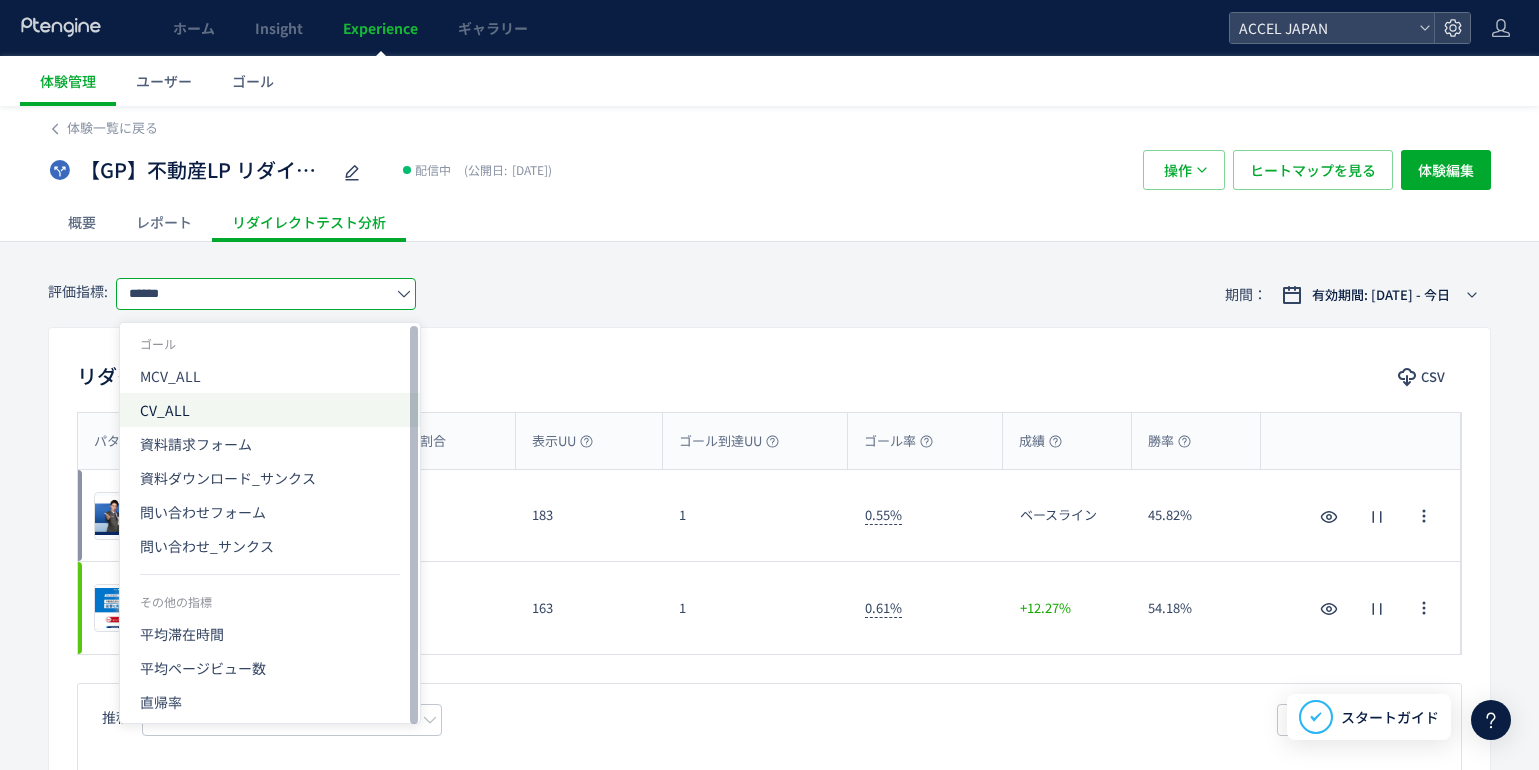 click on "CV_ALL" 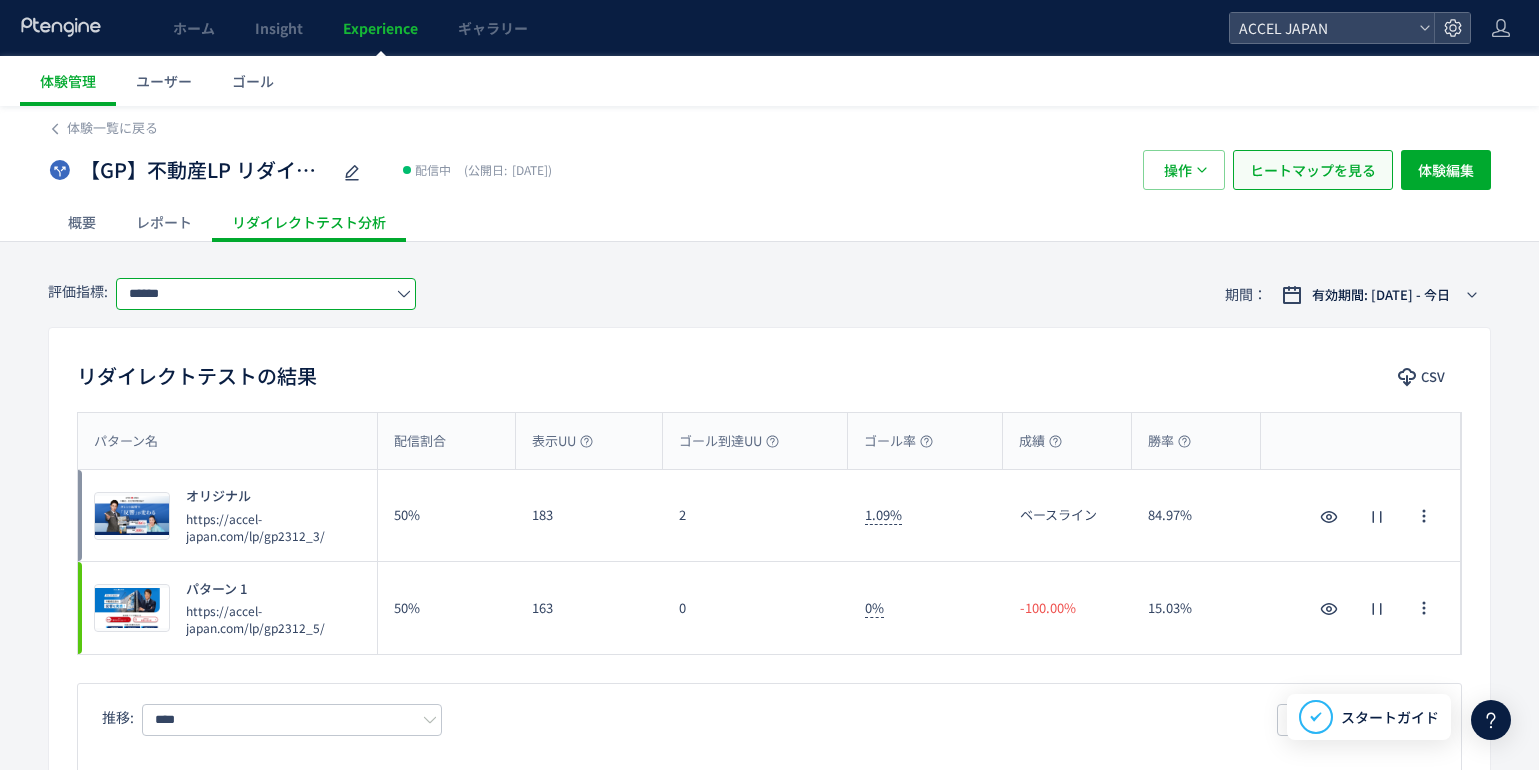 click on "ヒートマップを見る" at bounding box center [1313, 170] 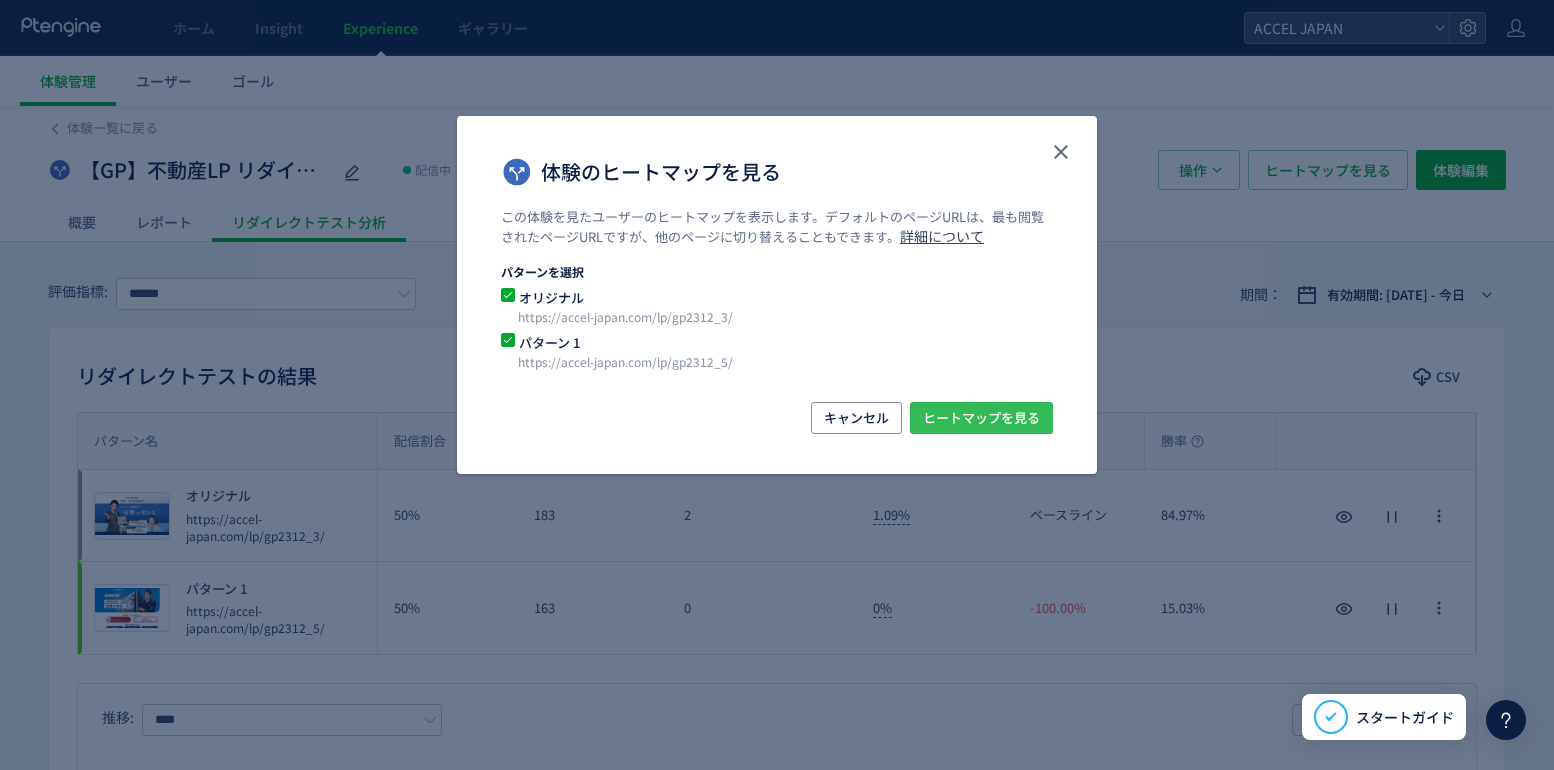 click on "ヒートマップを見る" at bounding box center [981, 418] 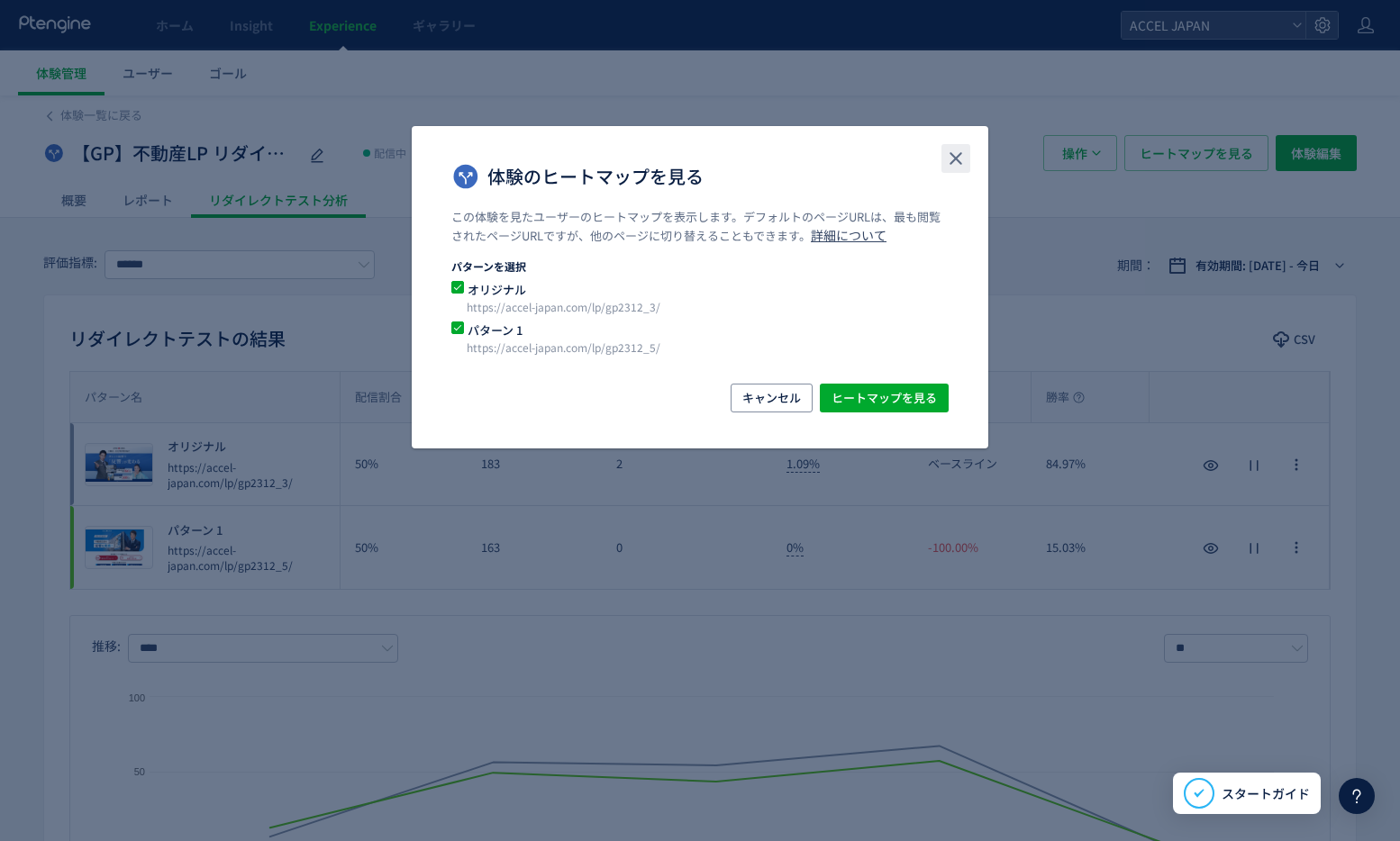 drag, startPoint x: 960, startPoint y: 152, endPoint x: 894, endPoint y: 177, distance: 70.5762 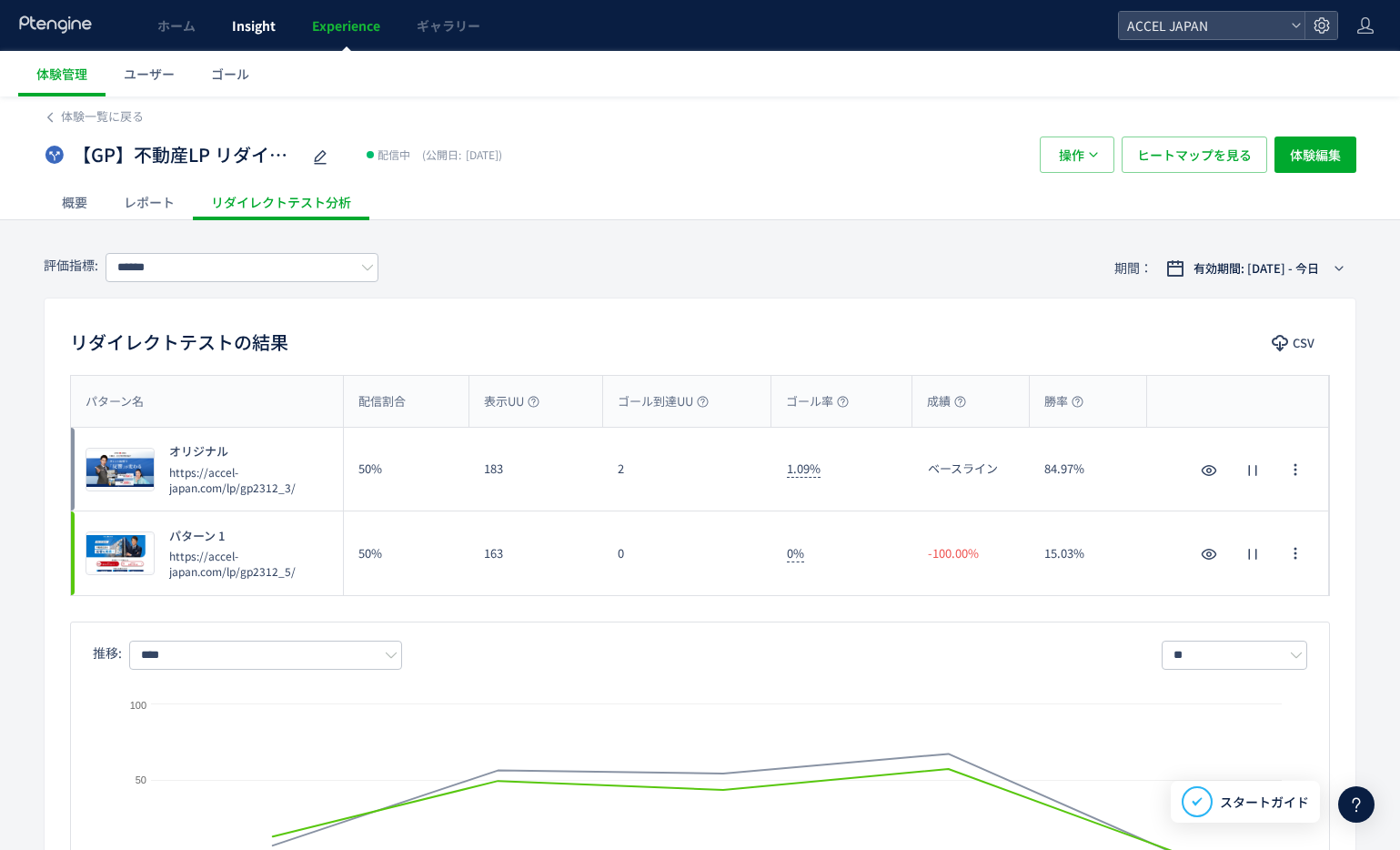 click on "Insight" at bounding box center (254, 25) 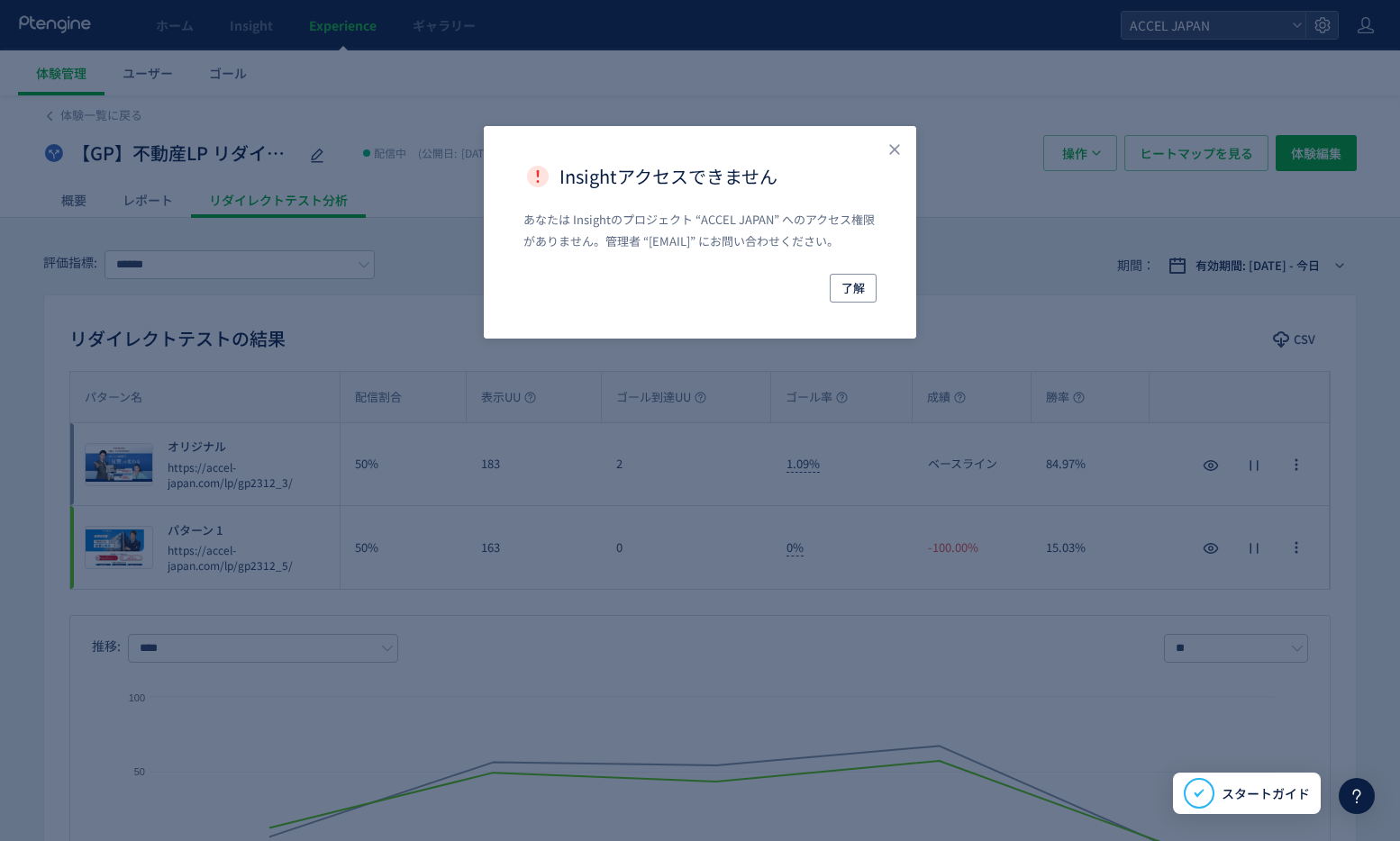 drag, startPoint x: 986, startPoint y: 105, endPoint x: 1168, endPoint y: 36, distance: 194.64069 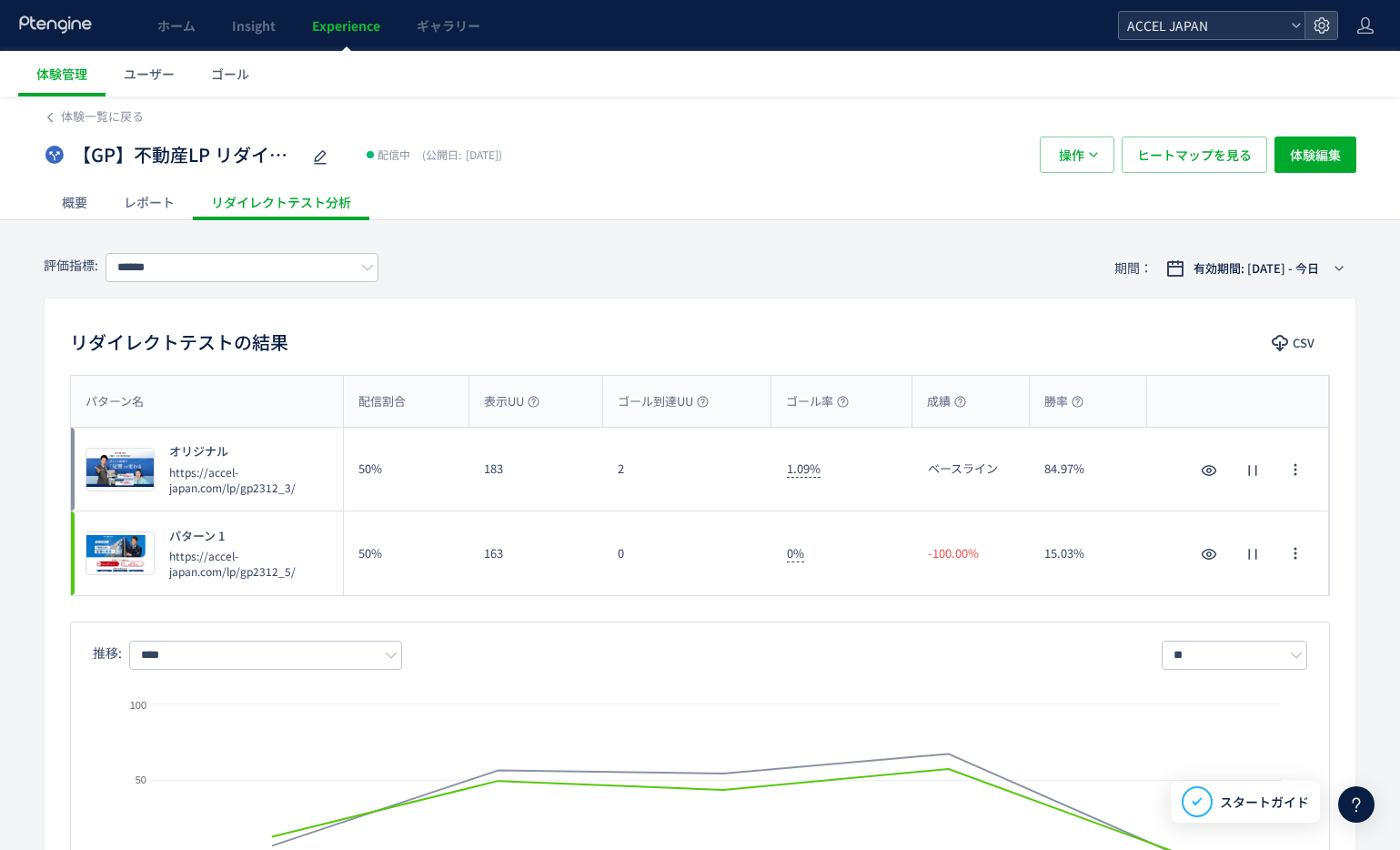 click on "ACCEL JAPAN" at bounding box center (1203, 25) 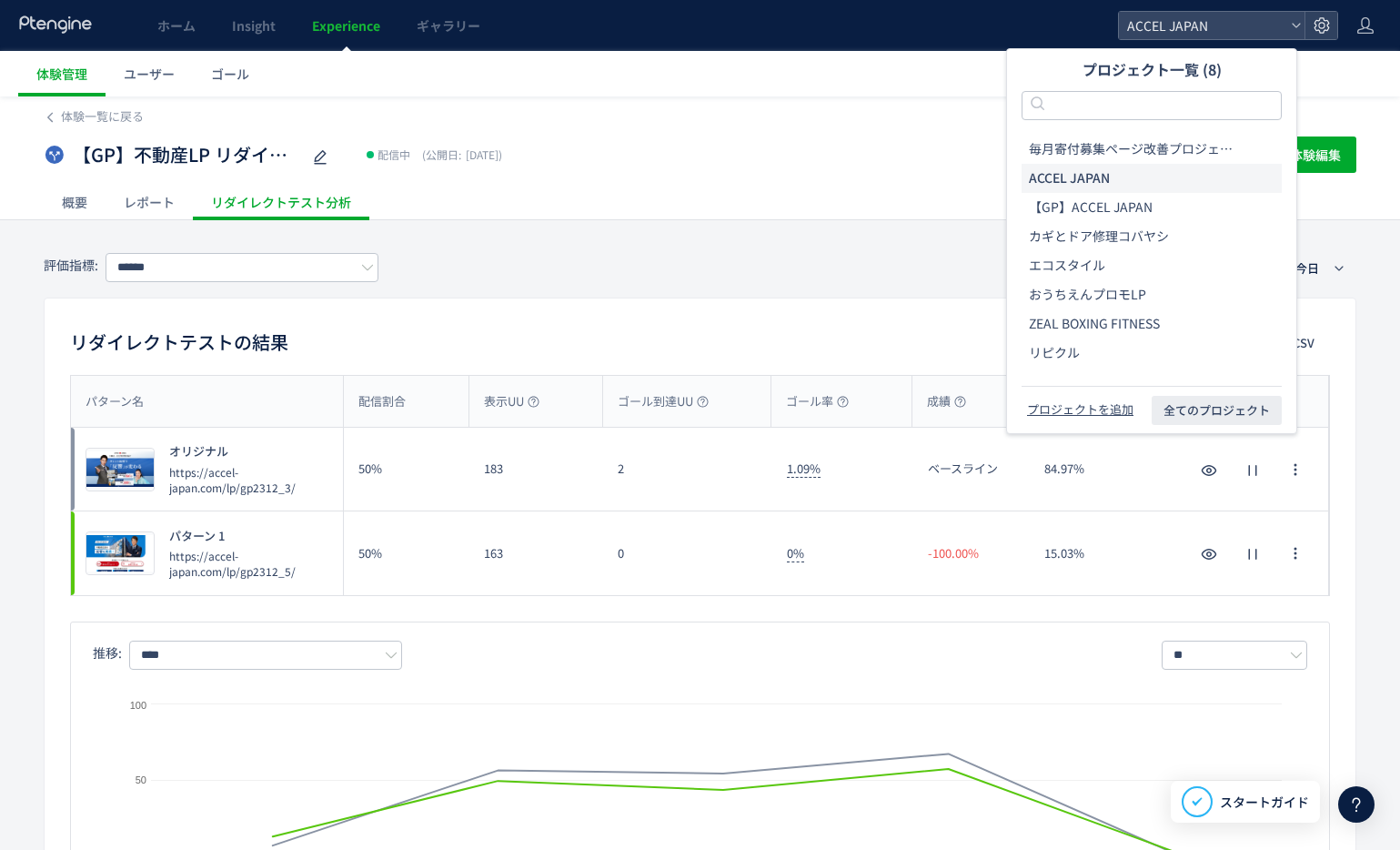 click on "ACCEL JAPAN" 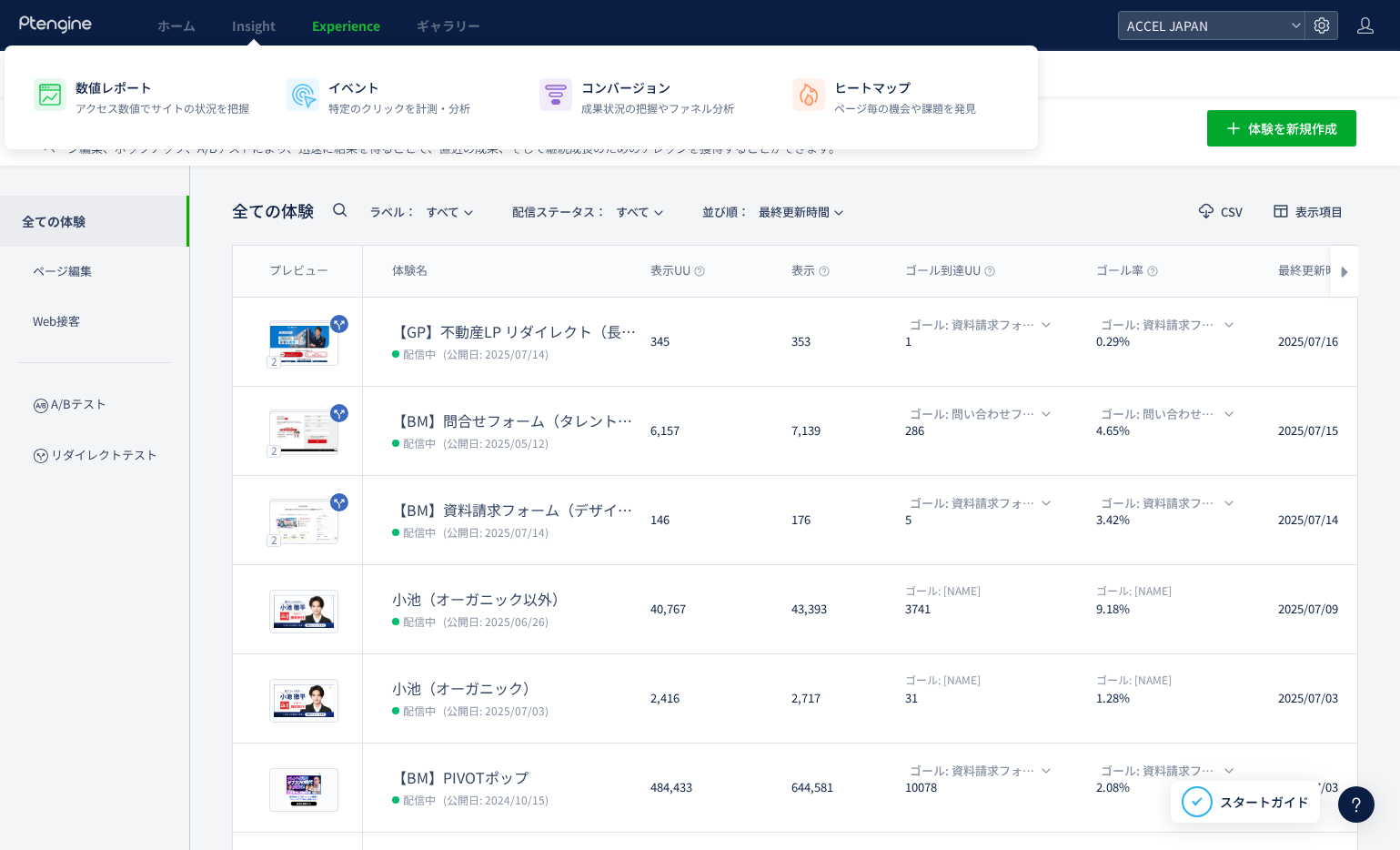 click on "Insight" at bounding box center [254, 25] 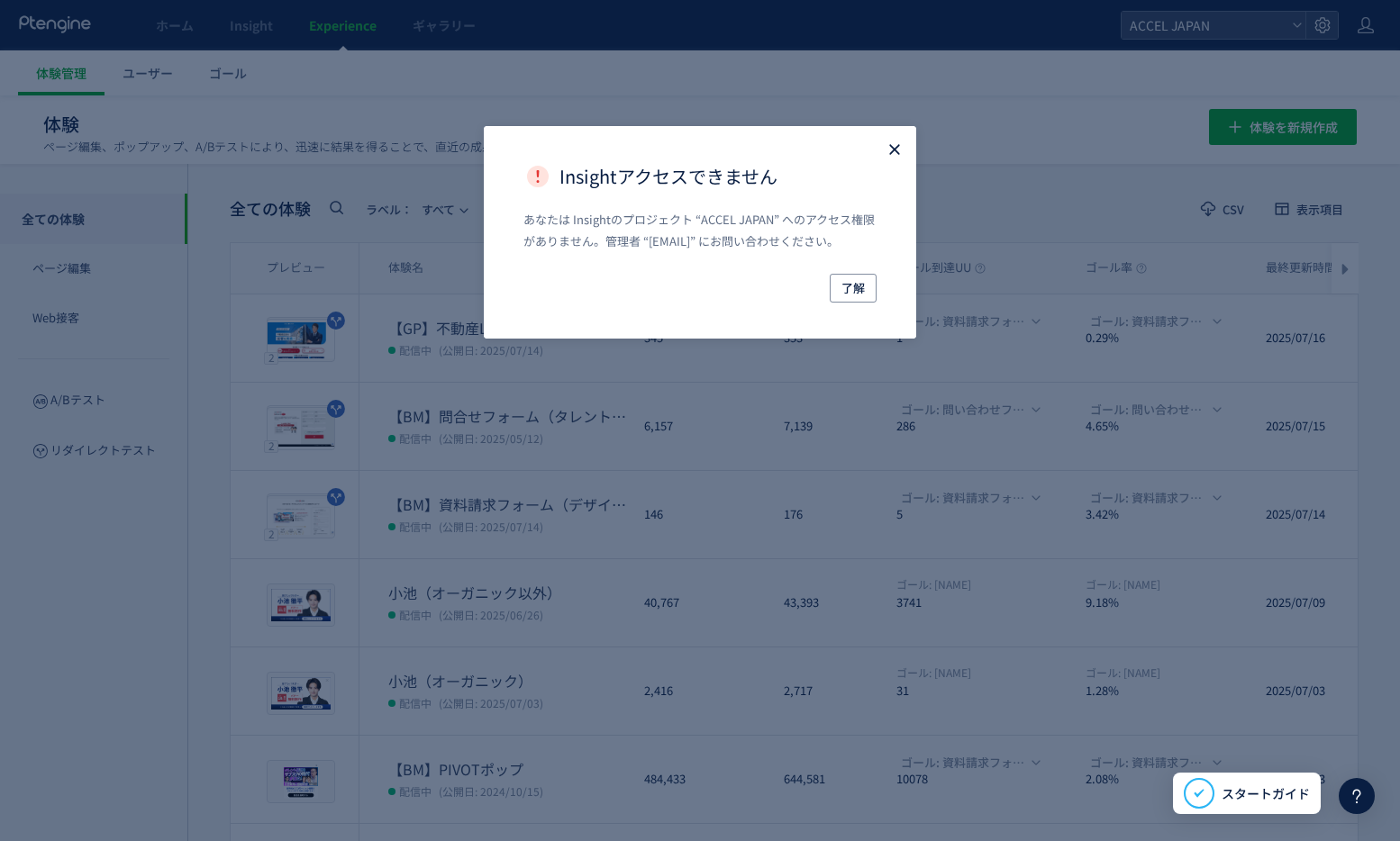 click 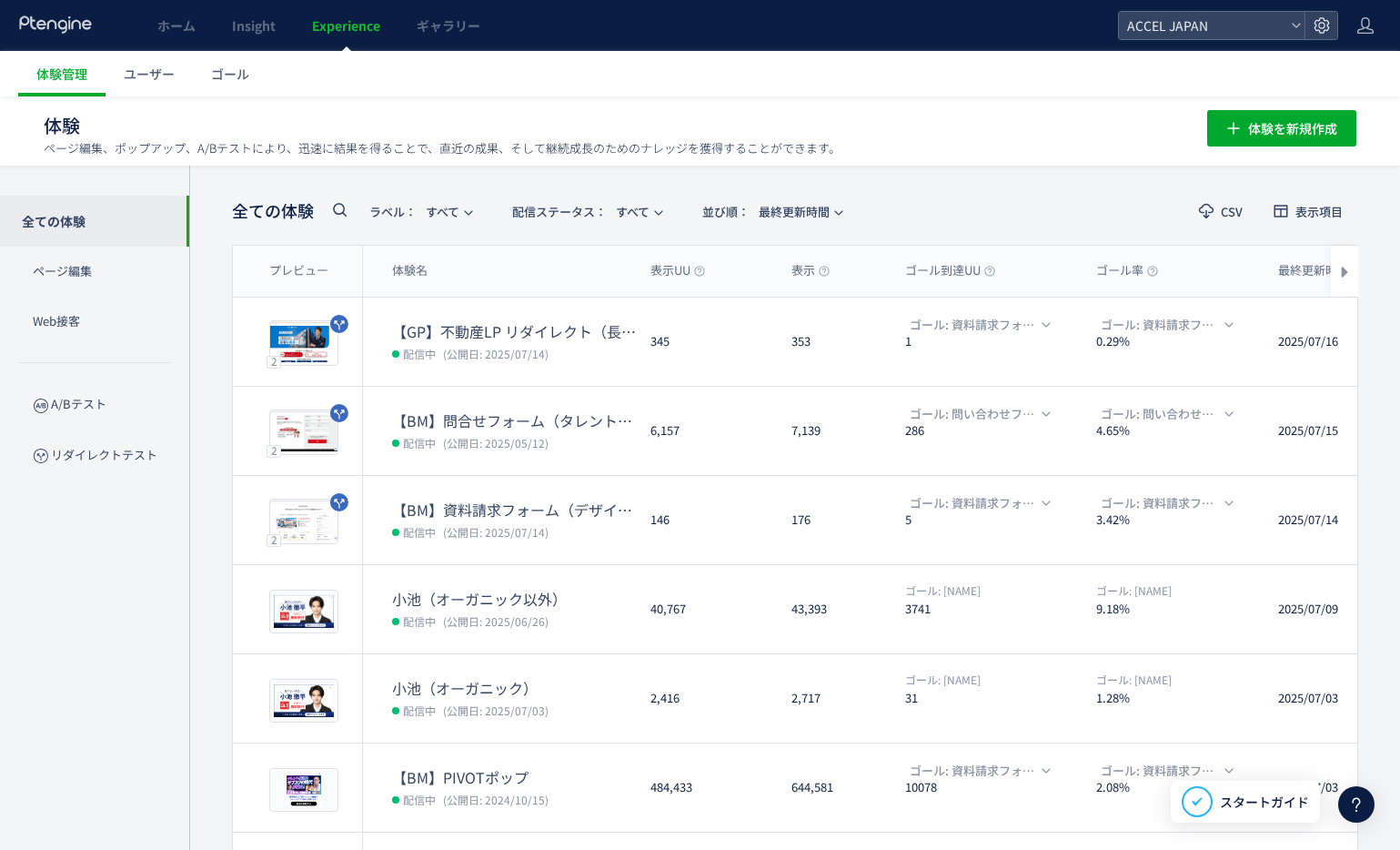 click on "ACCEL JAPAN" 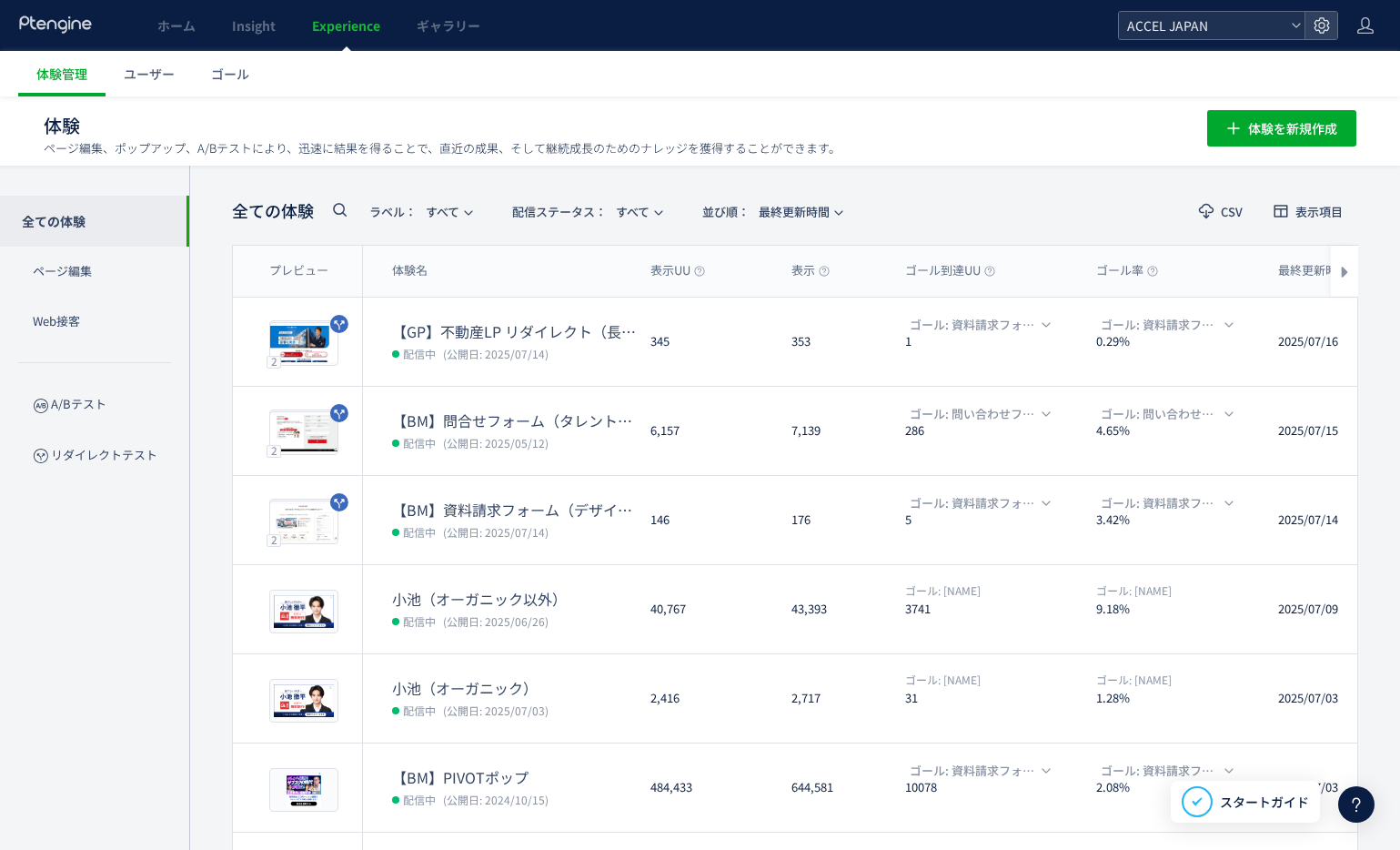 click on "ACCEL JAPAN" at bounding box center [1203, 25] 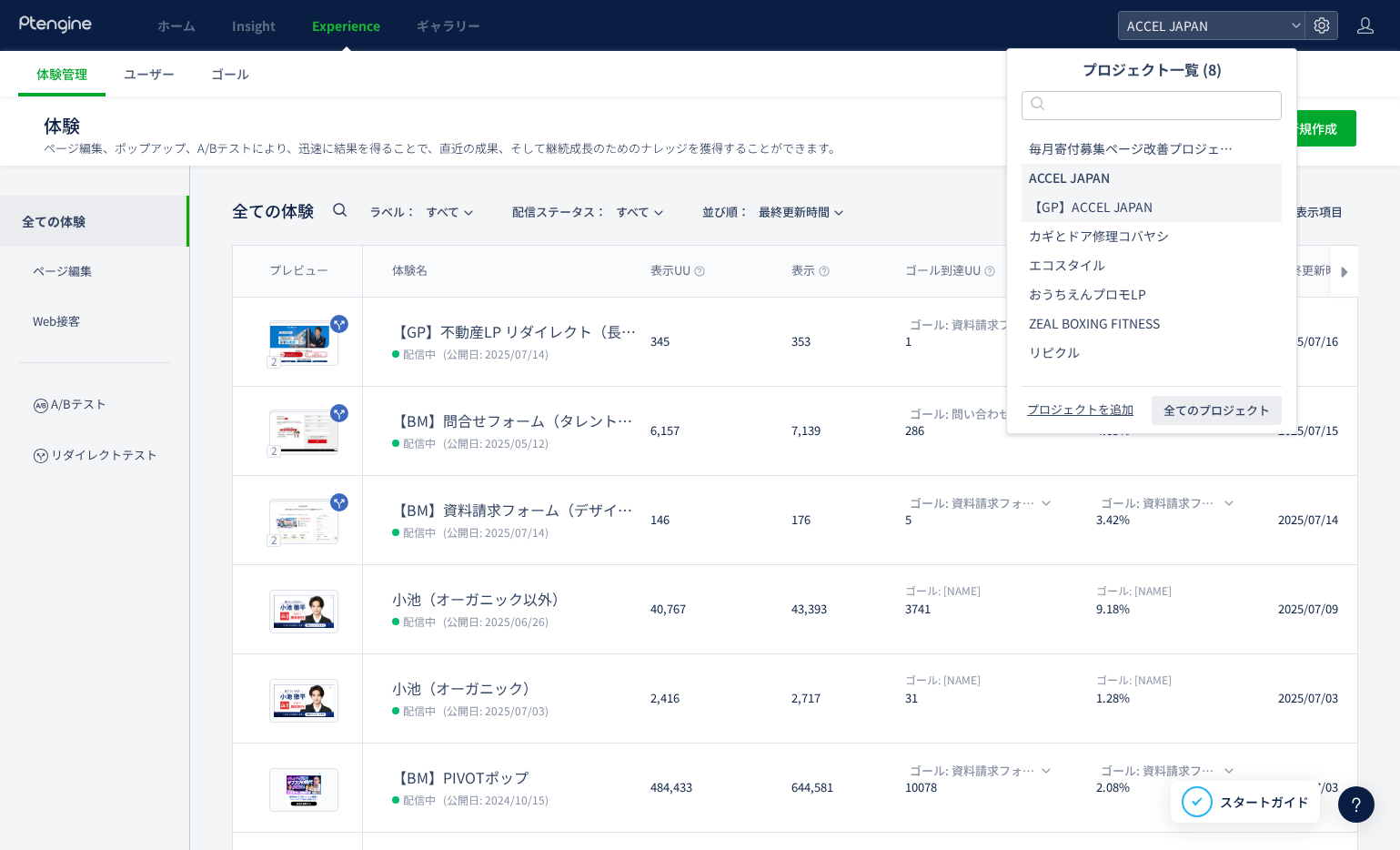 click on "【GP】ACCEL JAPAN" at bounding box center [1091, 207] 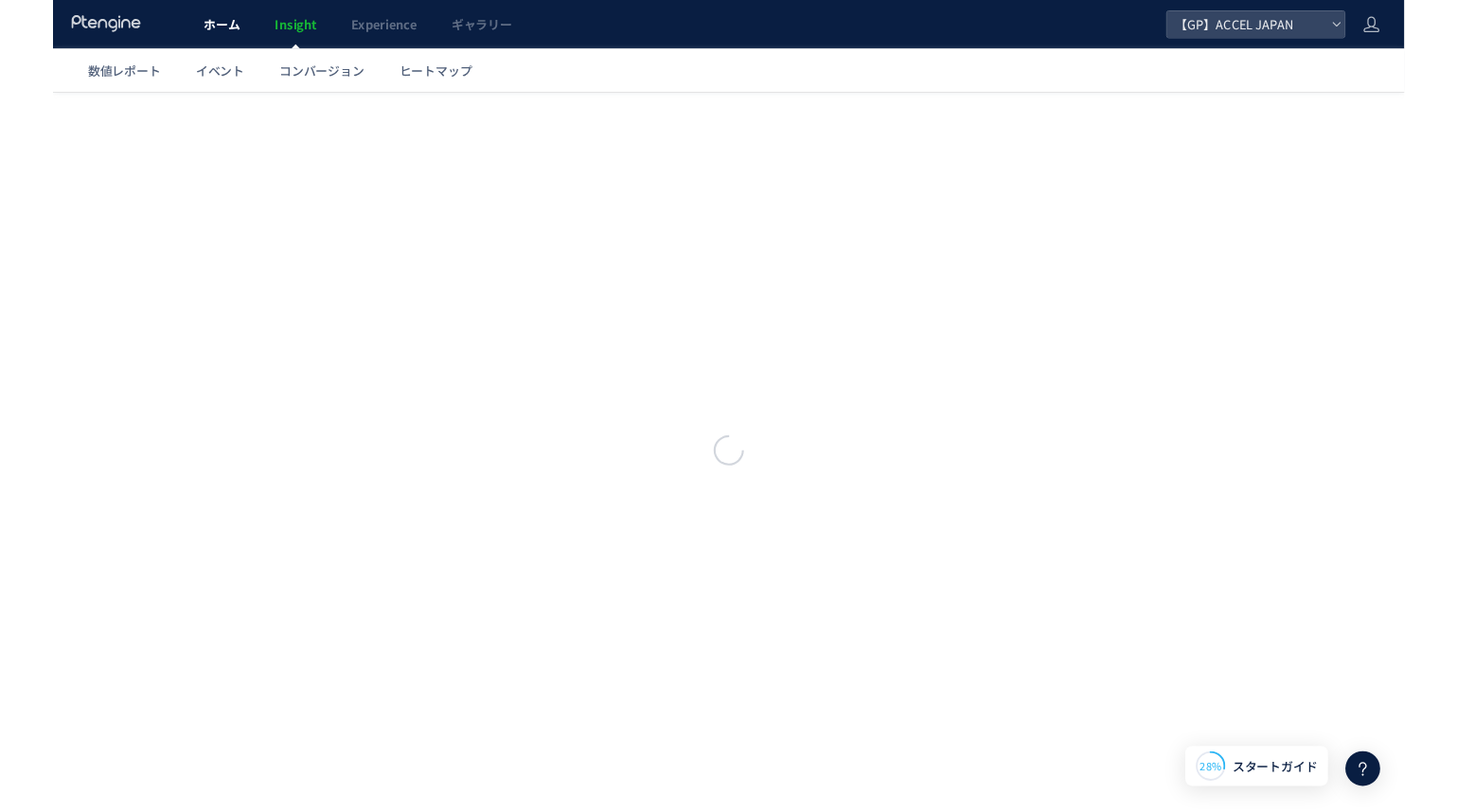 scroll, scrollTop: 0, scrollLeft: 0, axis: both 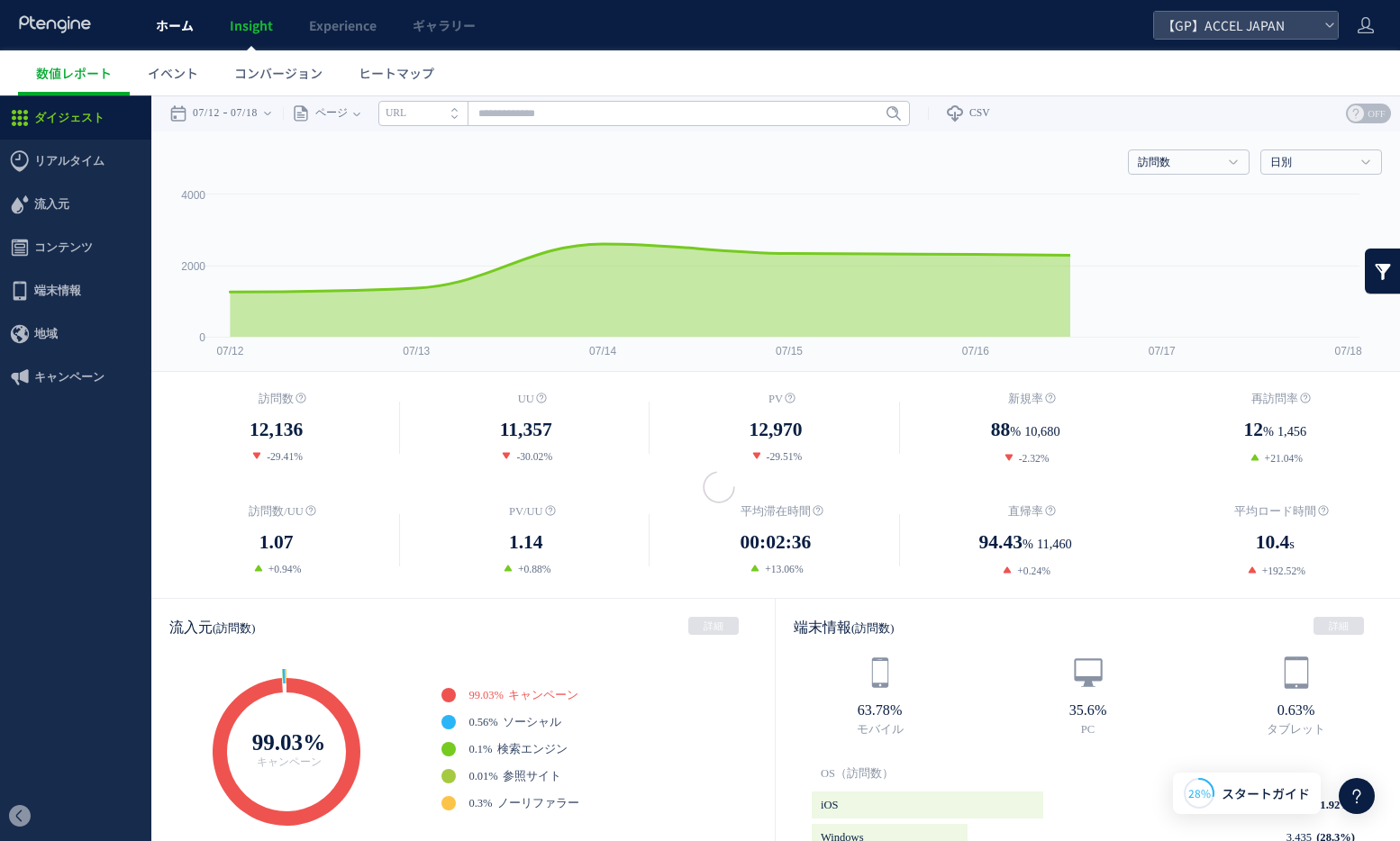 click on "ホーム" at bounding box center [175, 25] 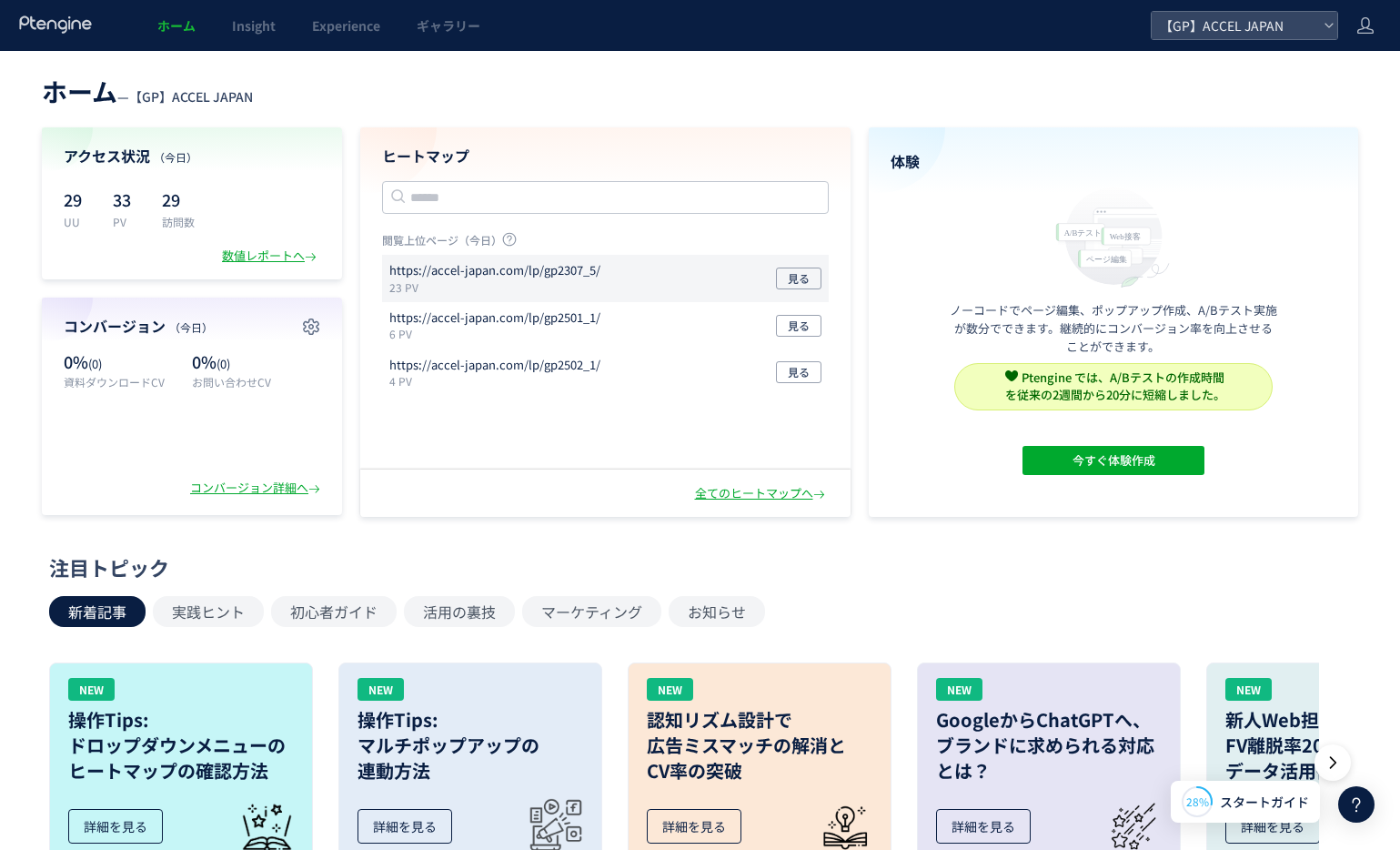 click on "https://accel-japan.com/lp/gp2307_5/" at bounding box center (495, 270) 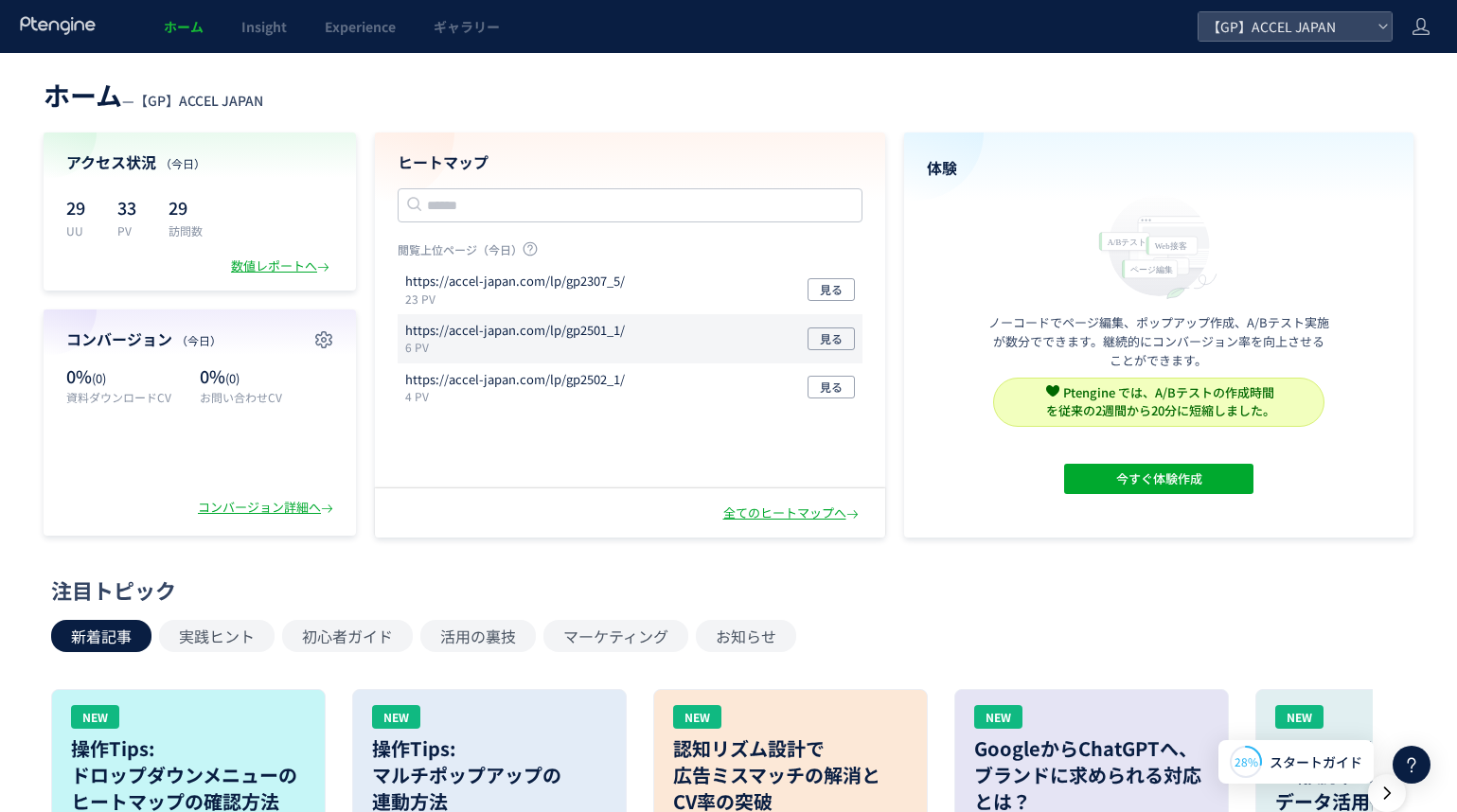 click on "6 PV" at bounding box center (519, 346) 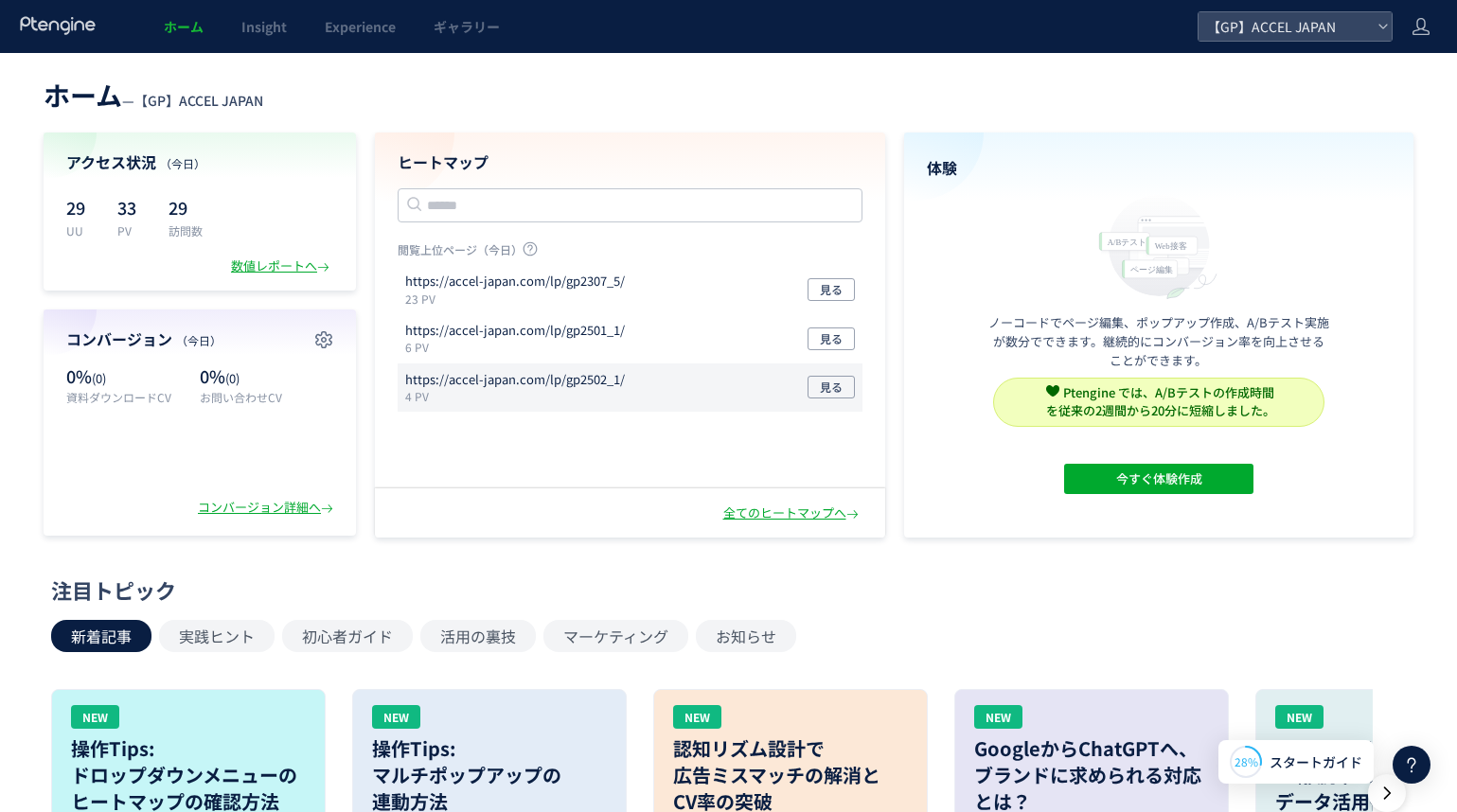 click on "https://accel-japan.com/lp/gp2502_1/" at bounding box center (515, 380) 